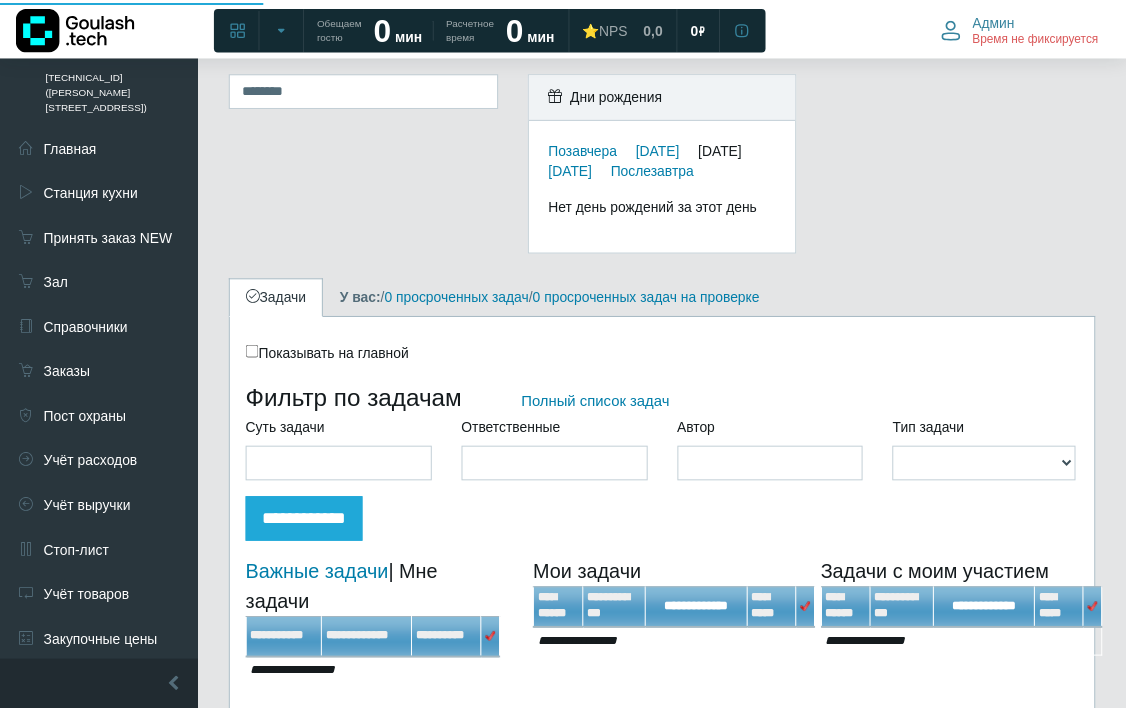 scroll, scrollTop: 0, scrollLeft: 0, axis: both 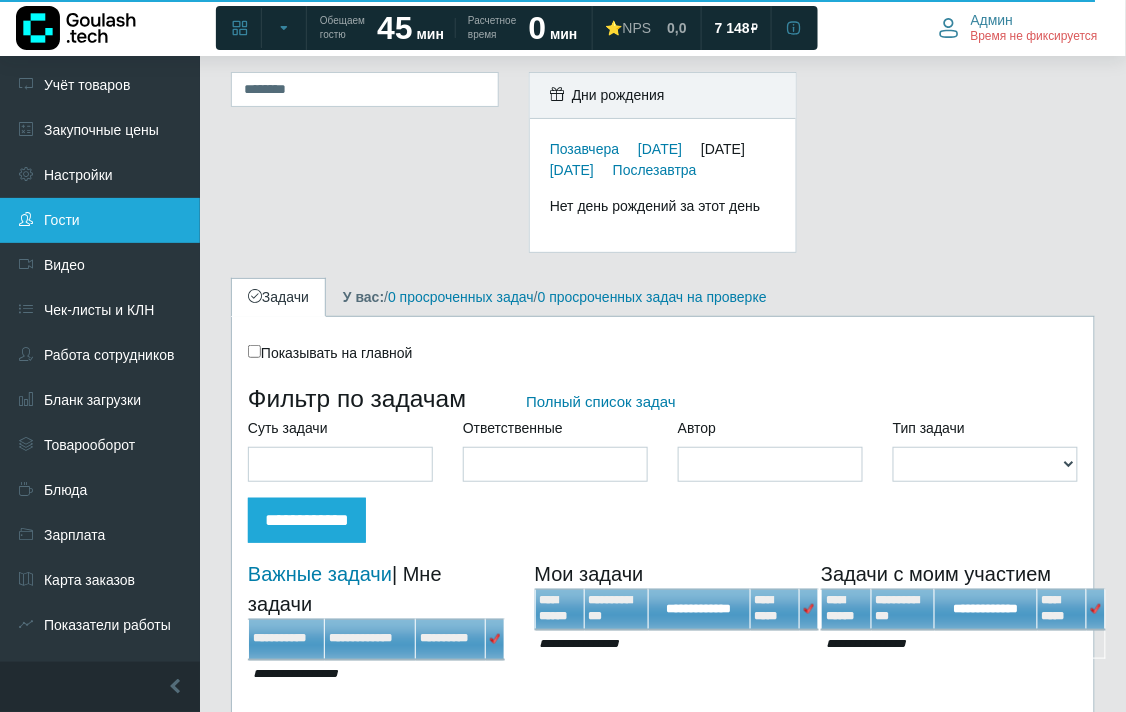 click on "Гости" at bounding box center (100, 220) 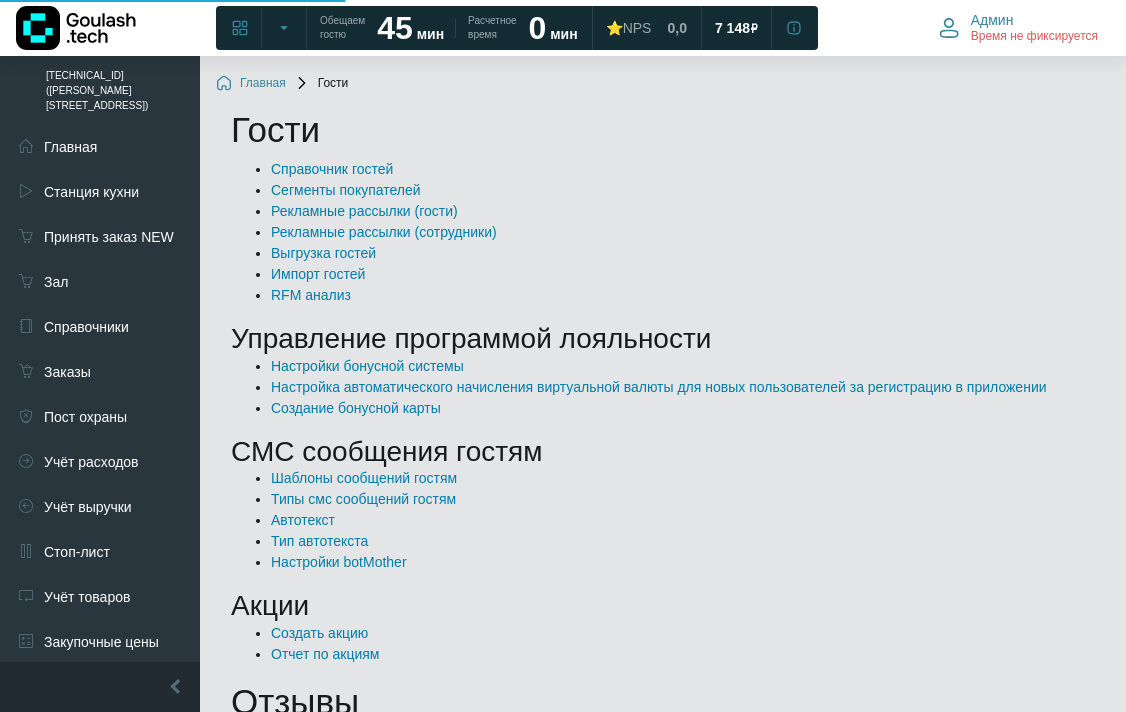 scroll, scrollTop: 0, scrollLeft: 0, axis: both 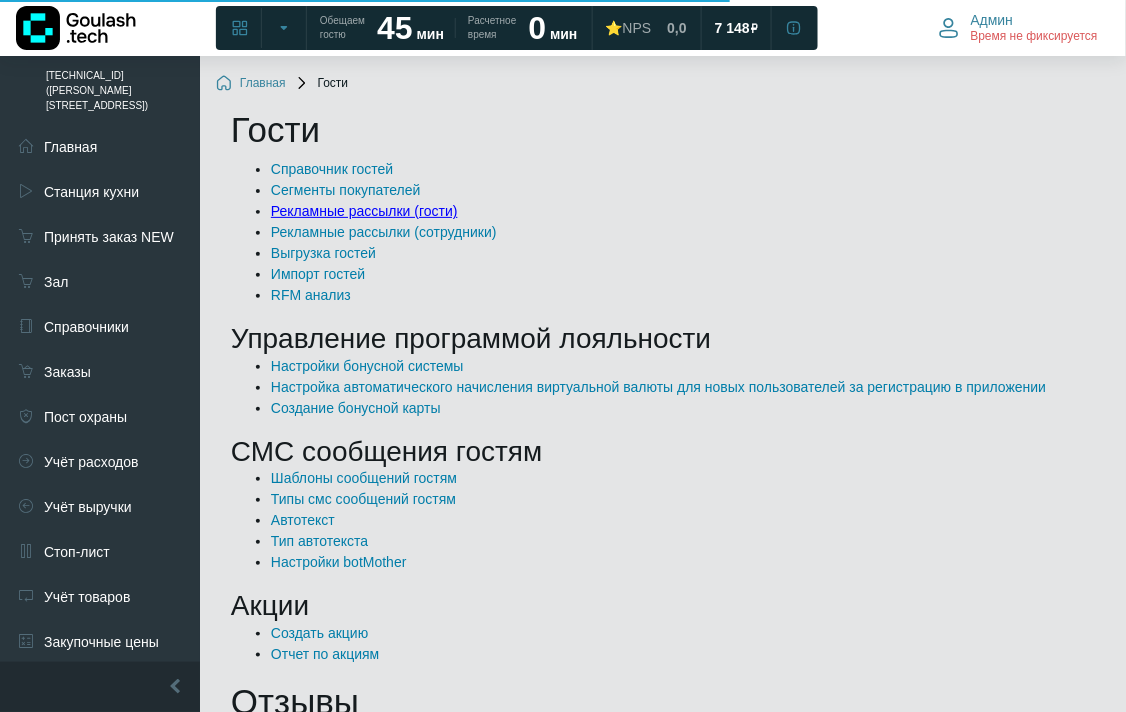 click on "Рекламные рассылки (гости)" at bounding box center (364, 211) 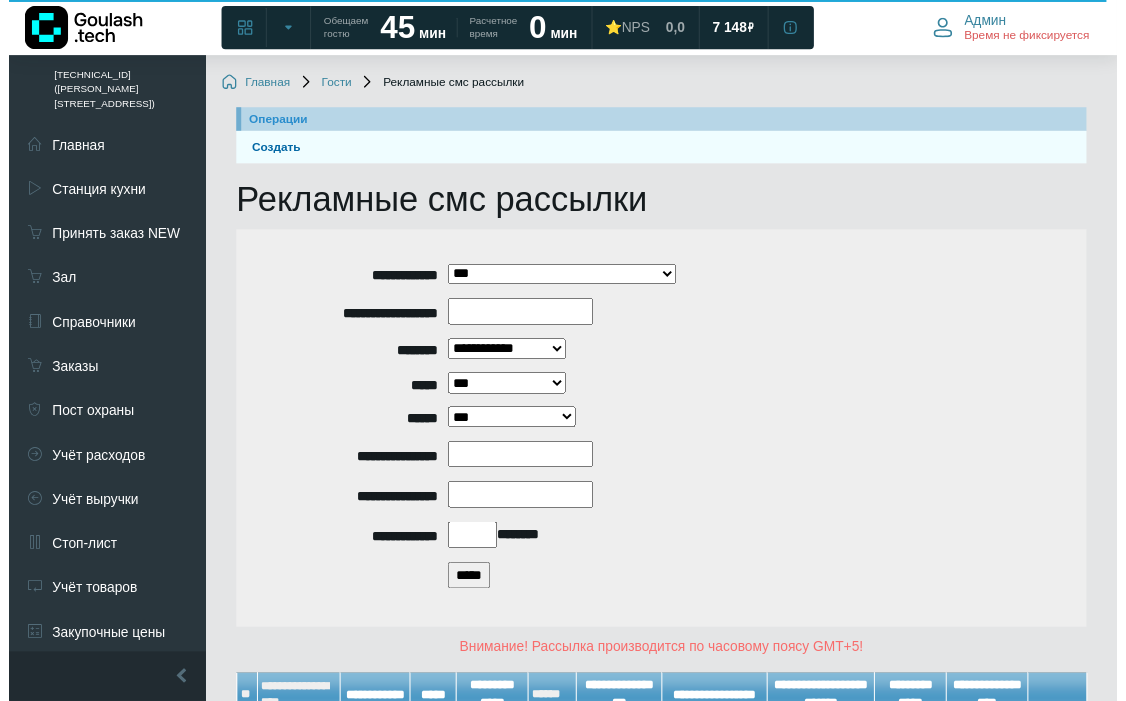 scroll, scrollTop: 160, scrollLeft: 0, axis: vertical 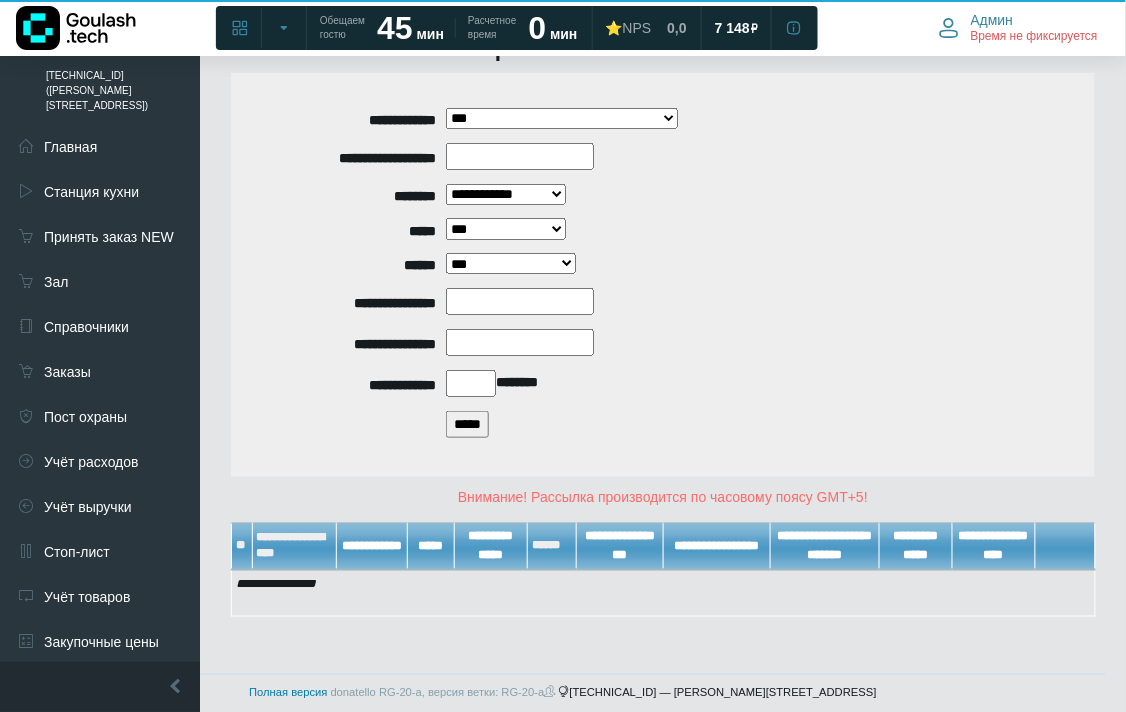 click on "*****" at bounding box center (467, 424) 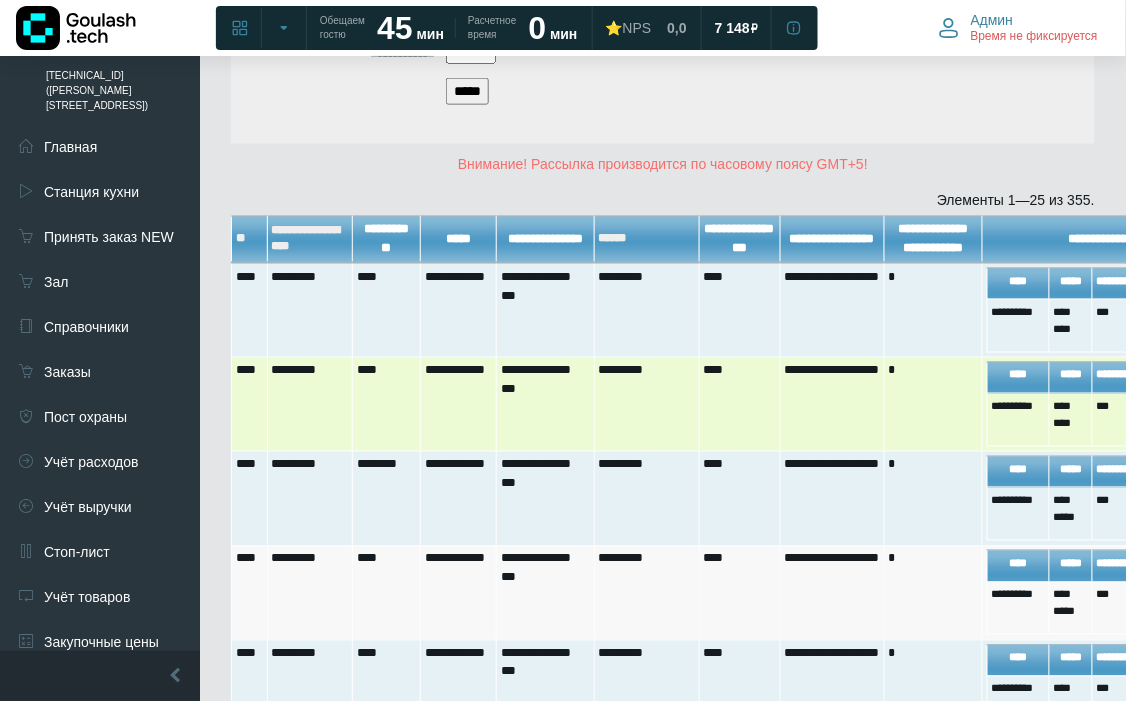 scroll, scrollTop: 604, scrollLeft: 0, axis: vertical 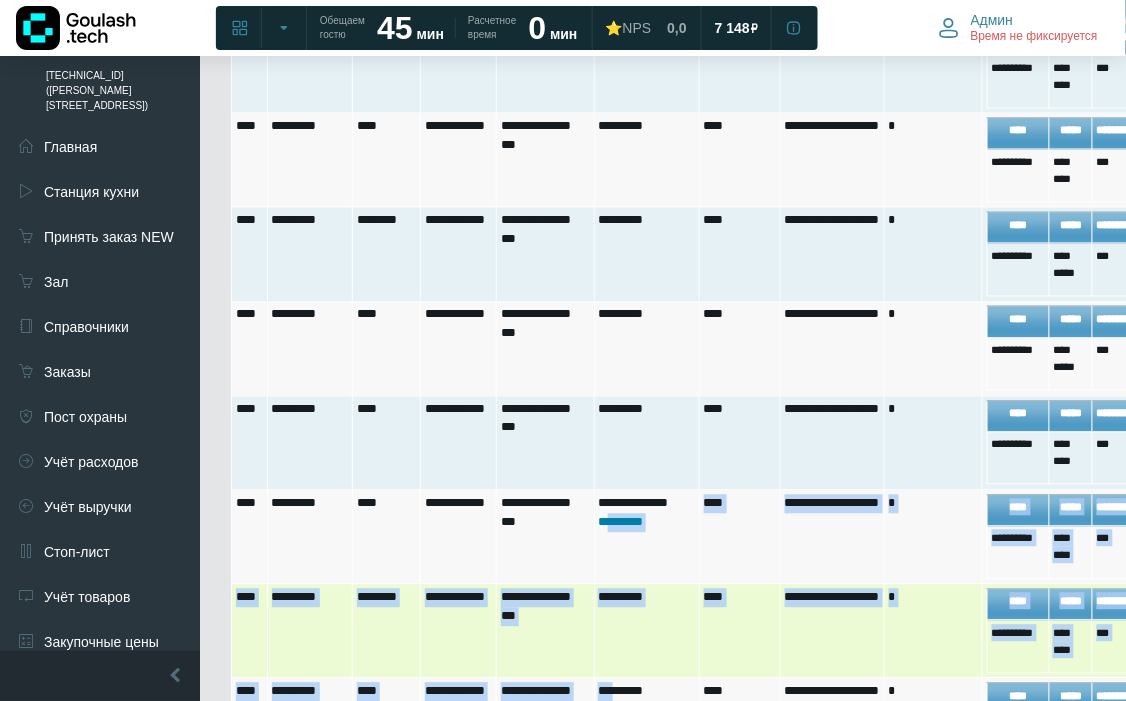 click on "**********" at bounding box center (781, 1197) 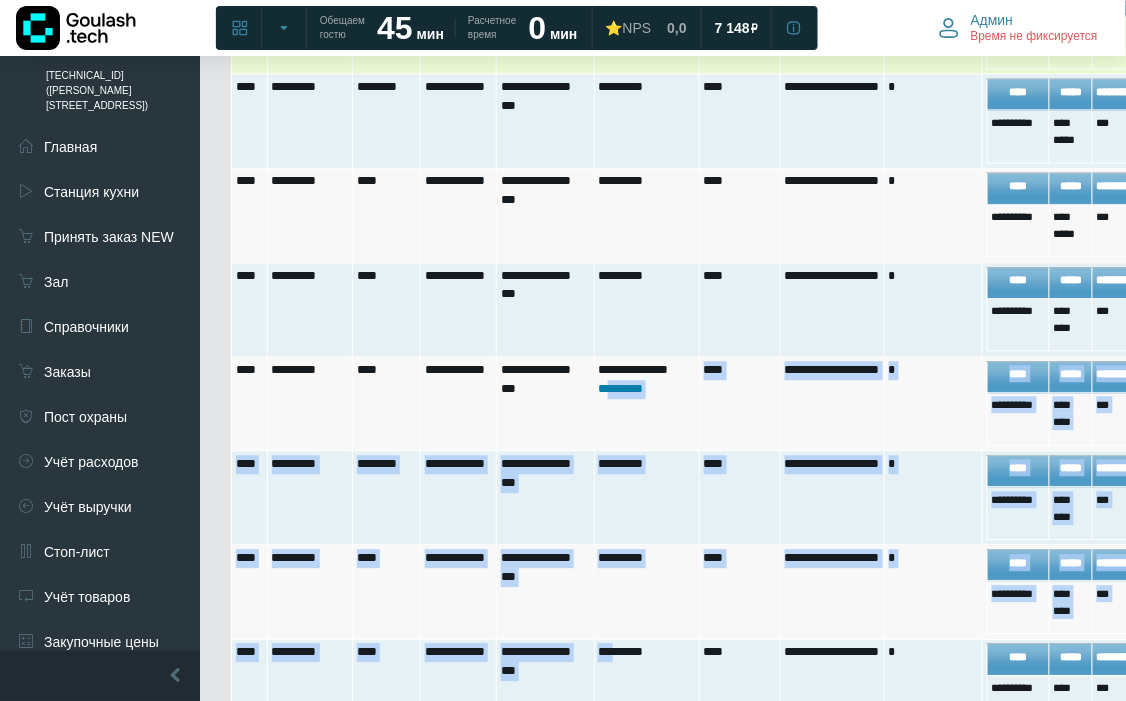scroll, scrollTop: 204, scrollLeft: 0, axis: vertical 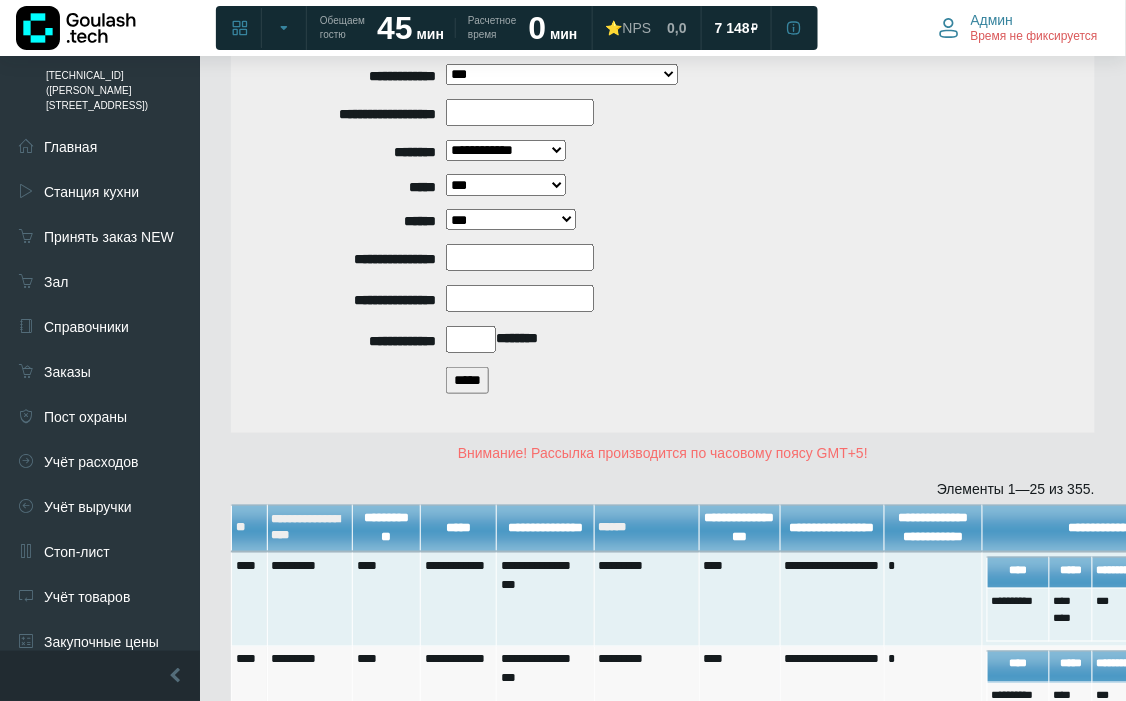 click on "**********" at bounding box center (663, 231) 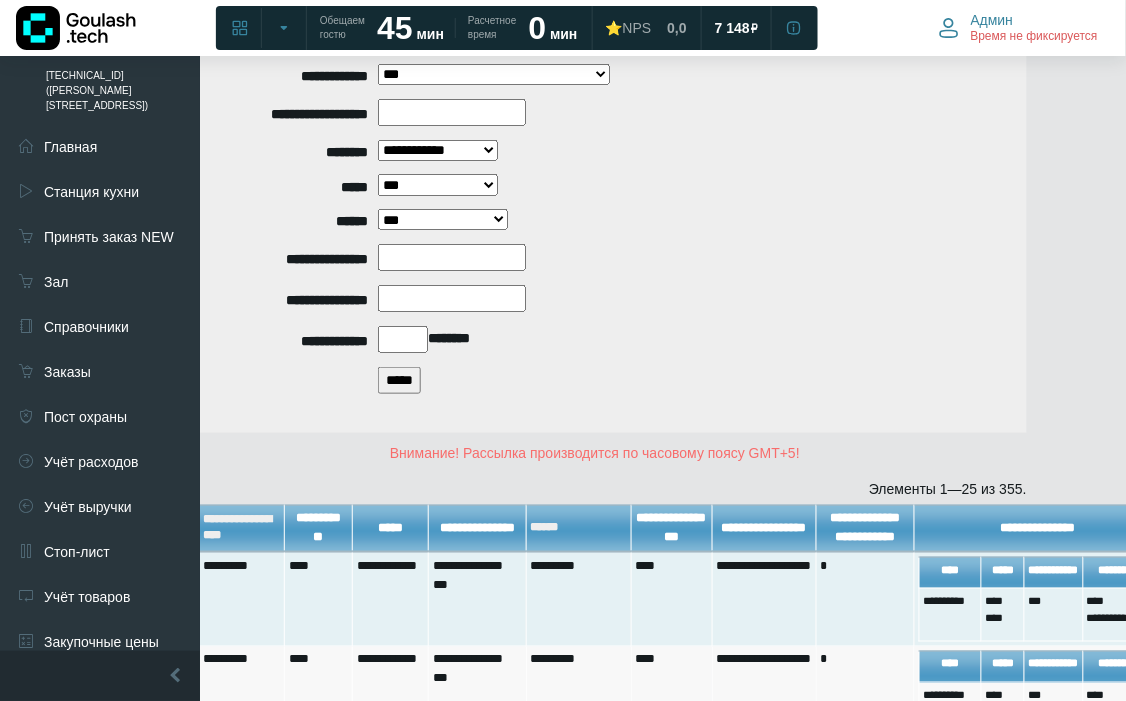 scroll, scrollTop: 204, scrollLeft: 204, axis: both 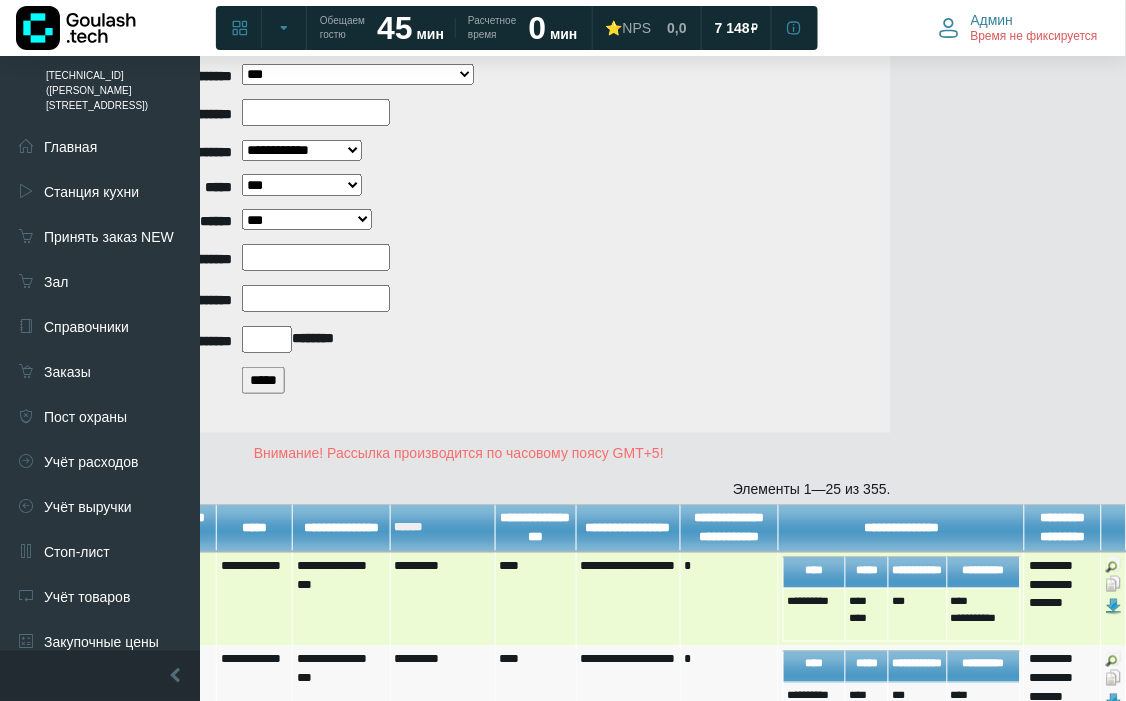 click at bounding box center [1114, 584] 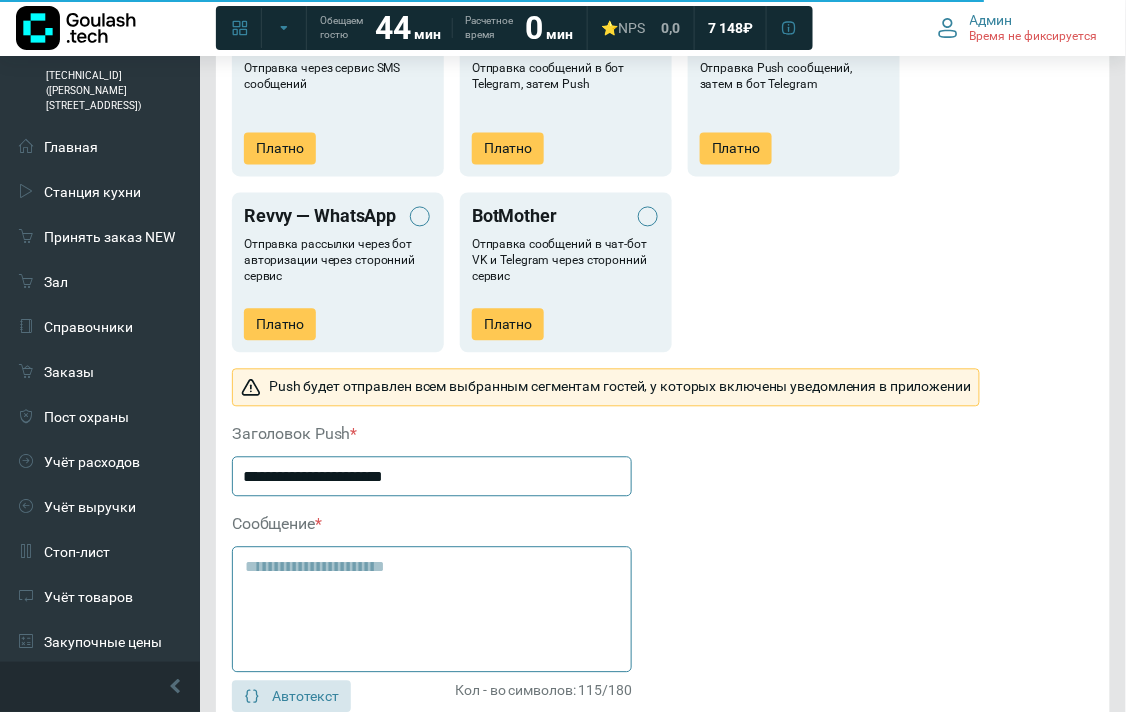scroll, scrollTop: 1111, scrollLeft: 0, axis: vertical 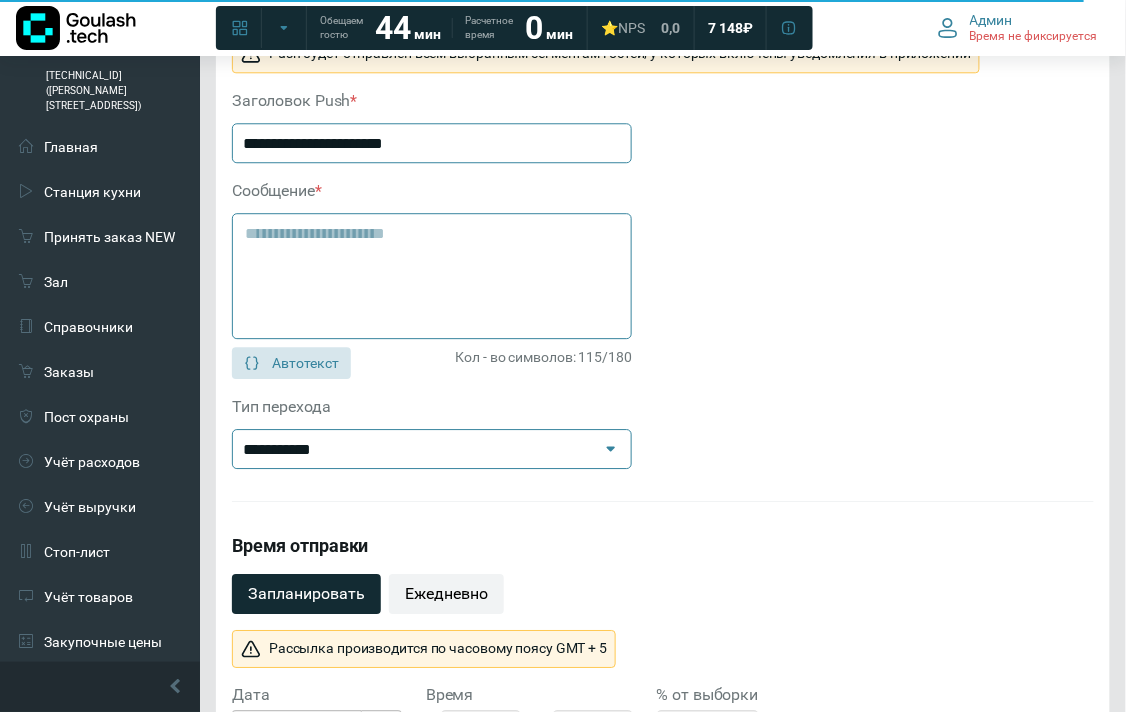 drag, startPoint x: 405, startPoint y: 145, endPoint x: 258, endPoint y: 146, distance: 147.0034 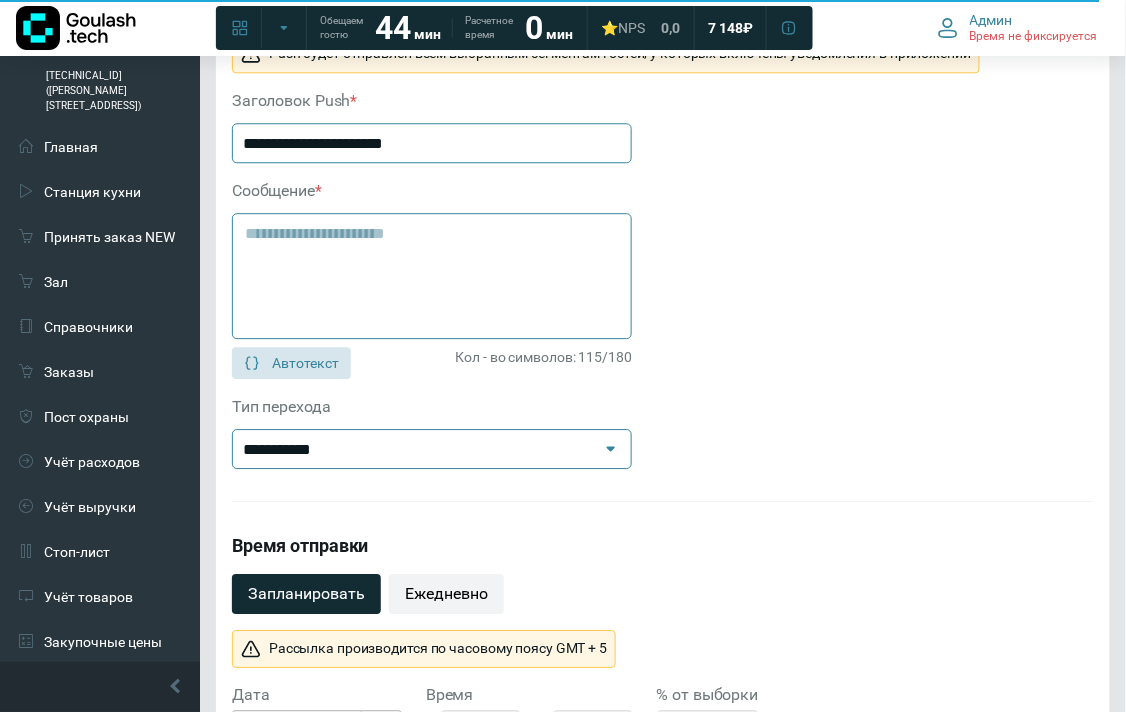 drag, startPoint x: 413, startPoint y: 142, endPoint x: 212, endPoint y: 127, distance: 201.55893 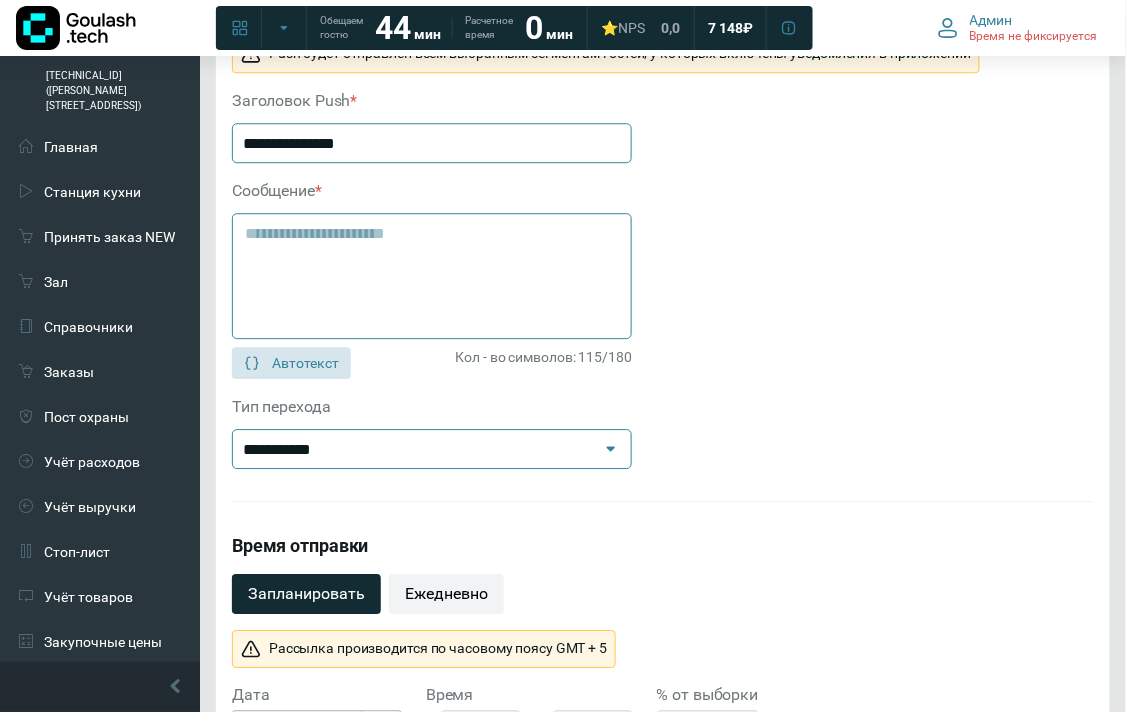 type on "**********" 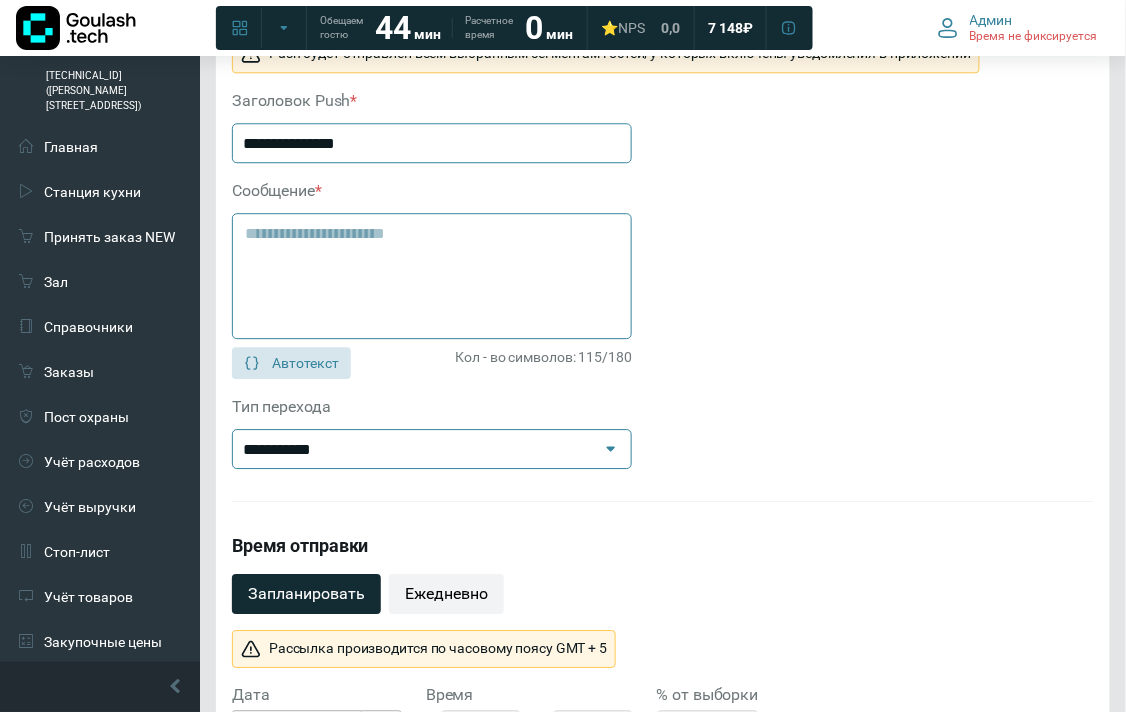 drag, startPoint x: 363, startPoint y: 235, endPoint x: 246, endPoint y: 232, distance: 117.03845 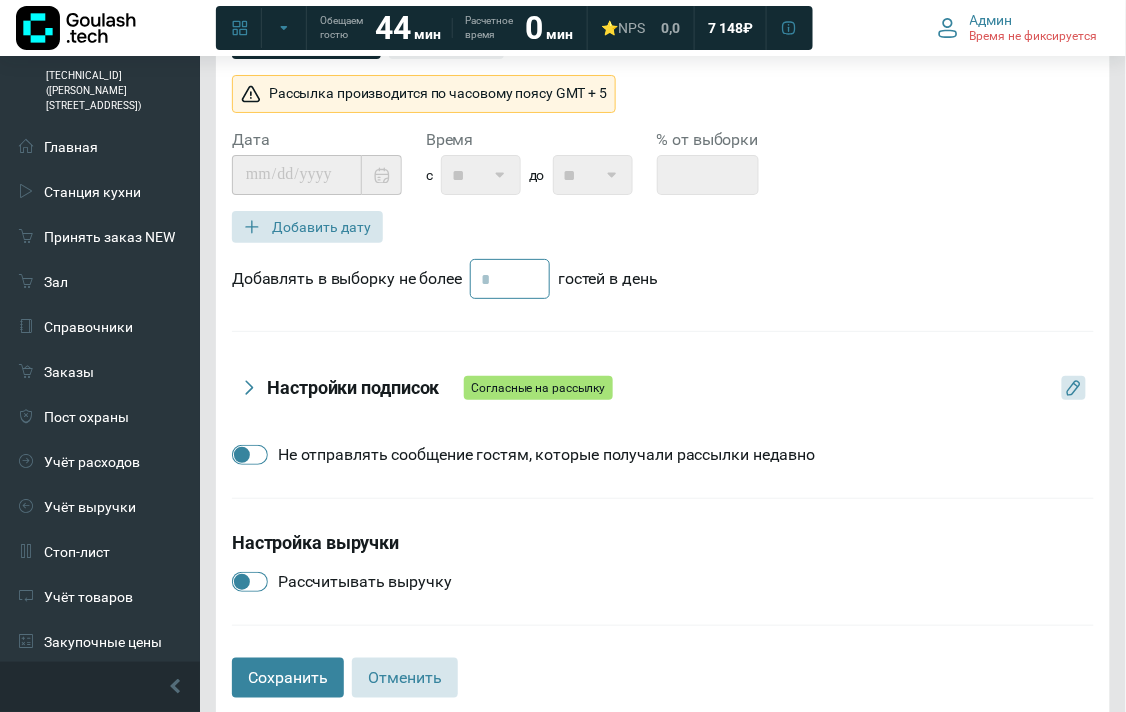 scroll, scrollTop: 1444, scrollLeft: 0, axis: vertical 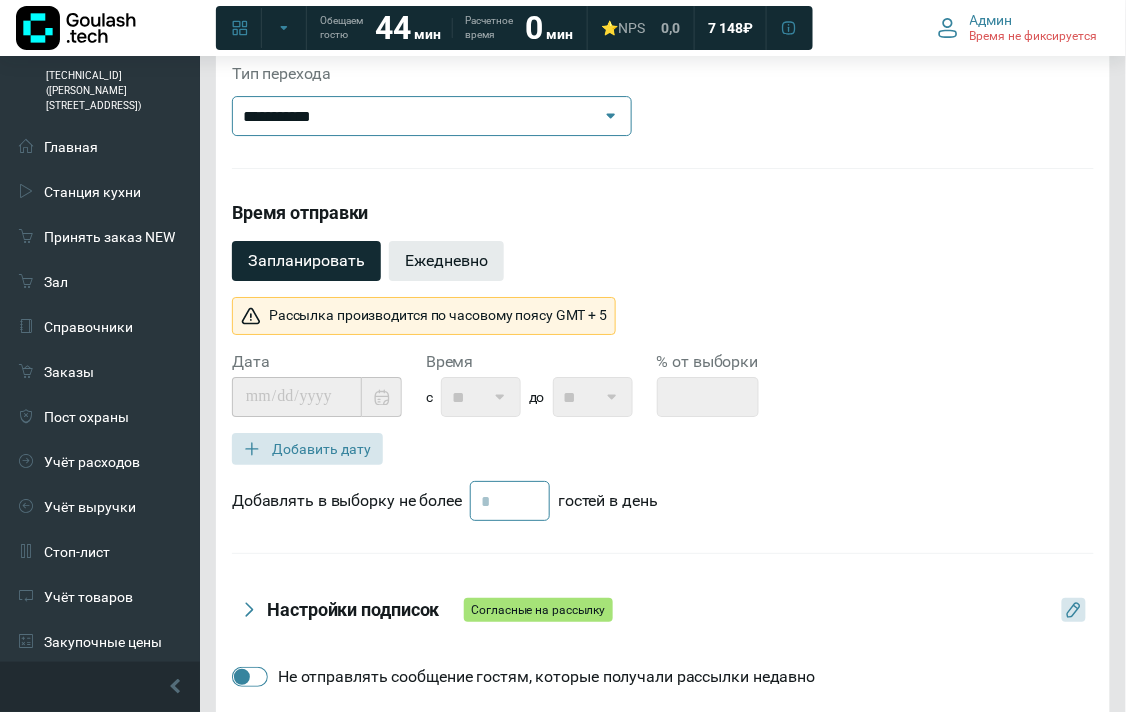 type on "**********" 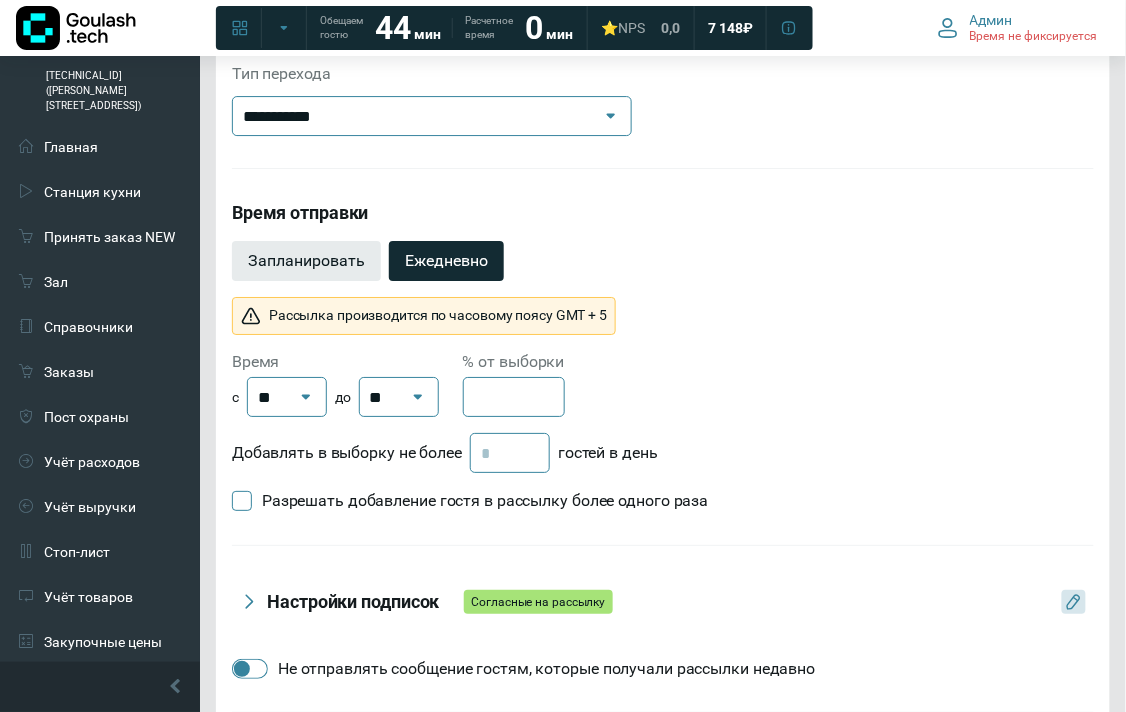 click on "Запланировать" at bounding box center (306, 261) 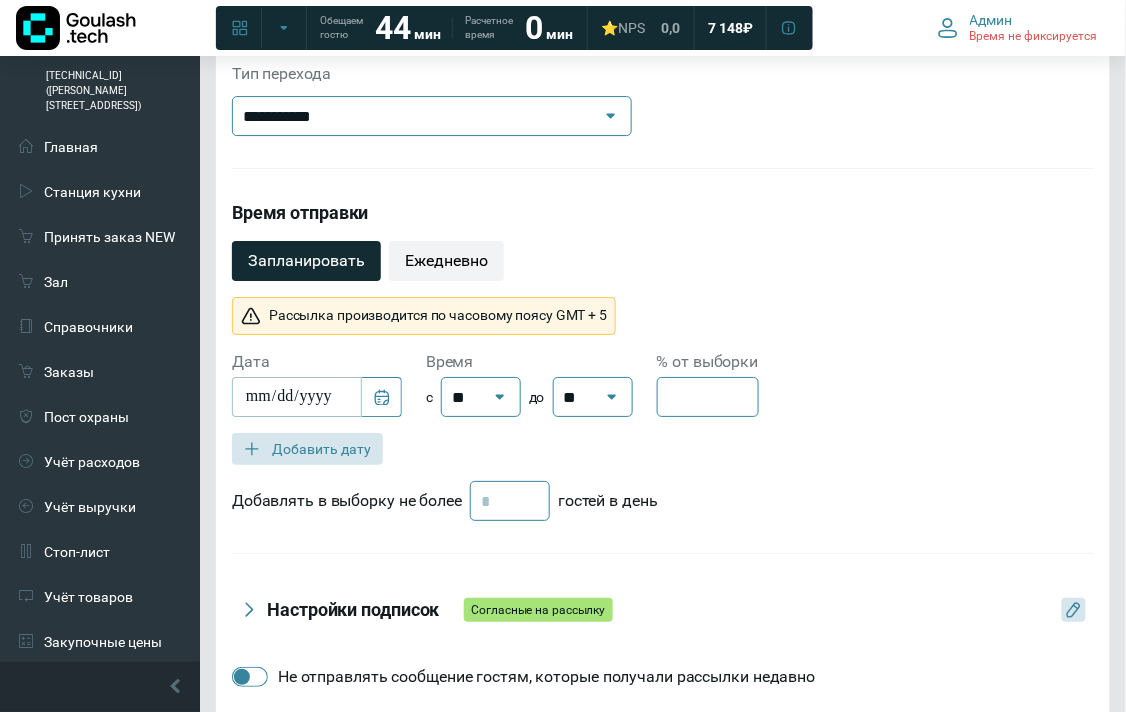 scroll, scrollTop: 1555, scrollLeft: 0, axis: vertical 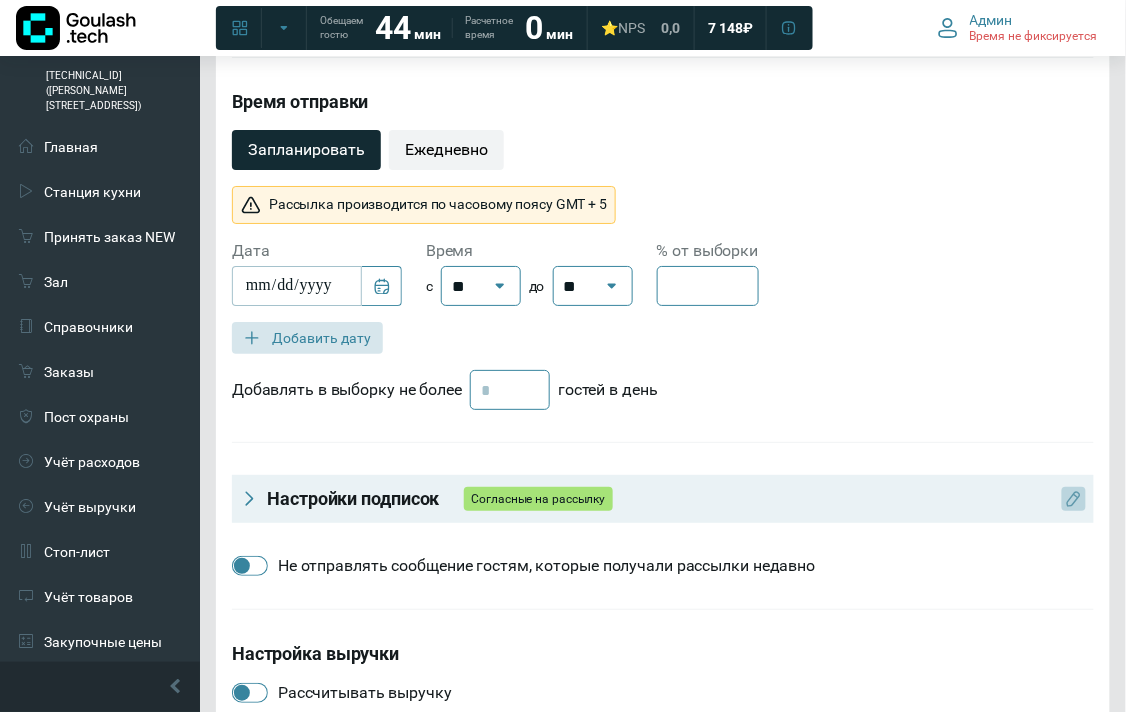 click 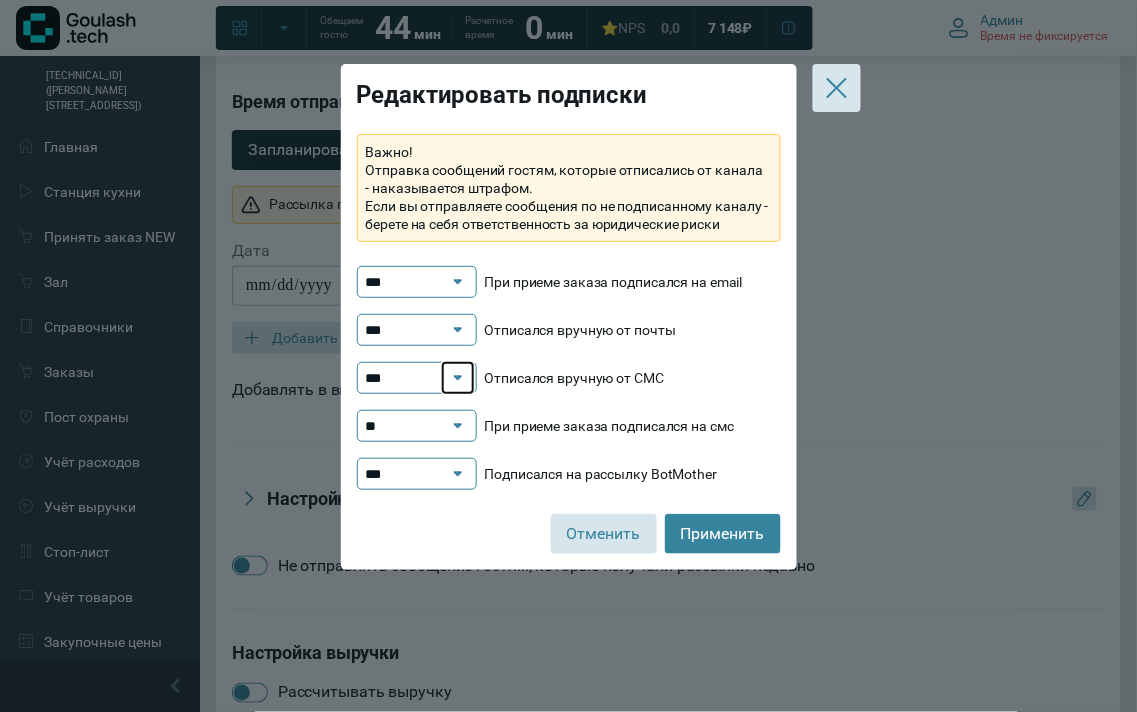 click on "***" at bounding box center [458, 378] 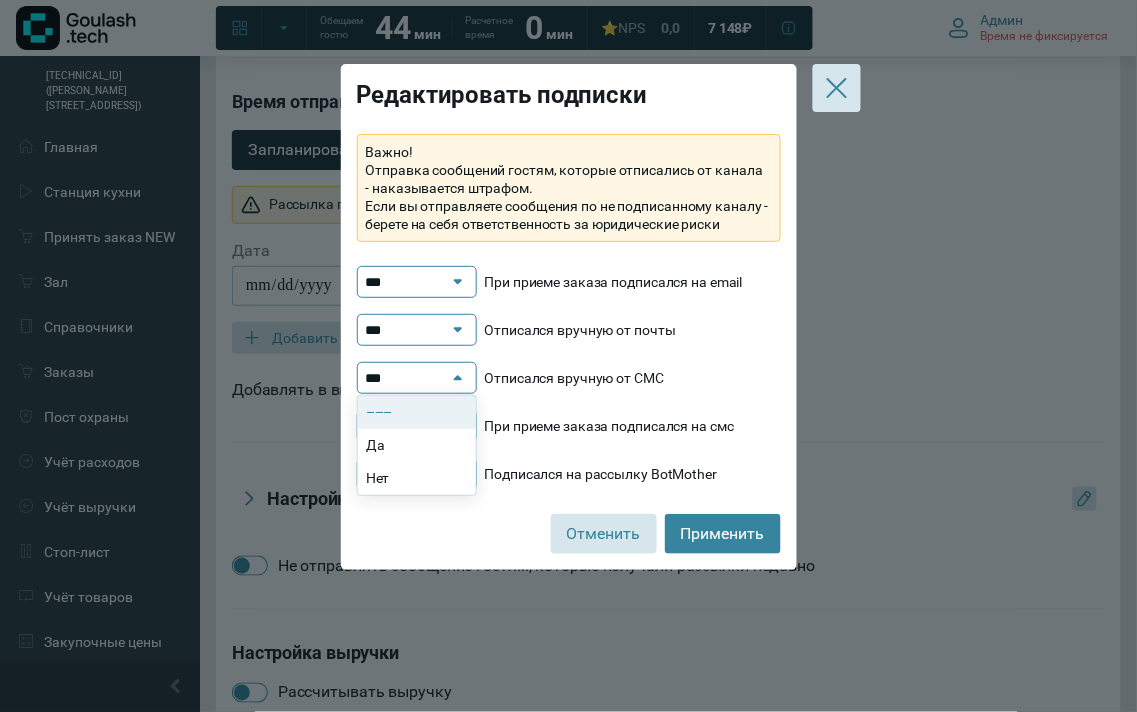 click on "–––" 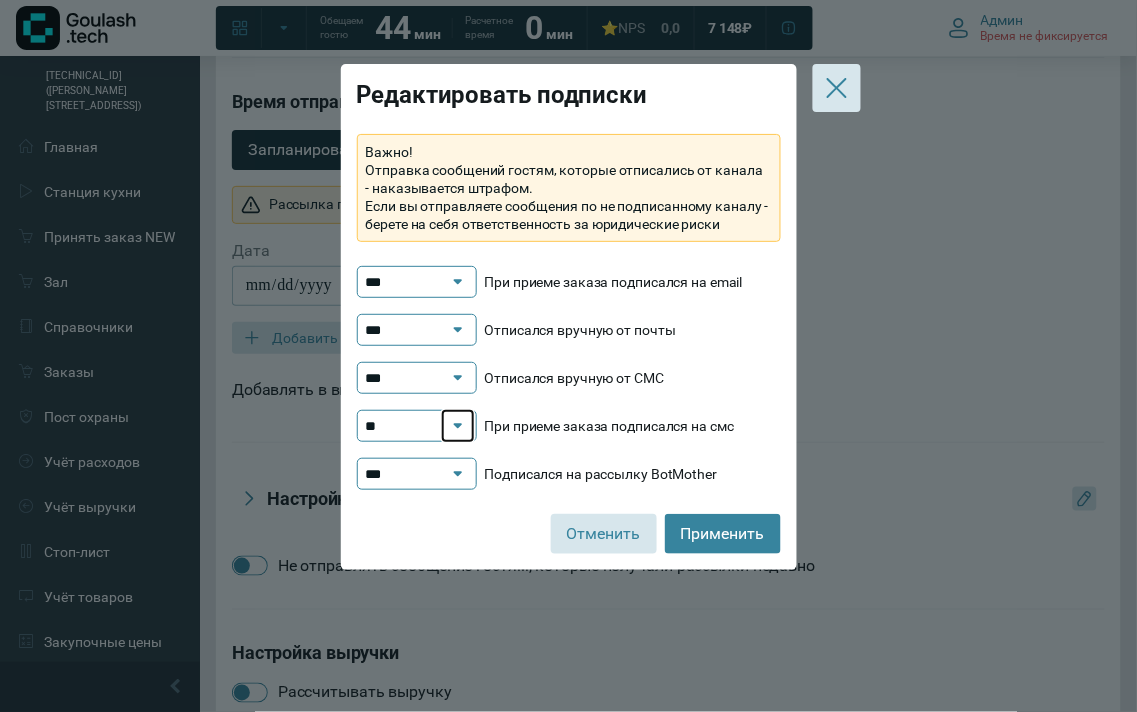 click 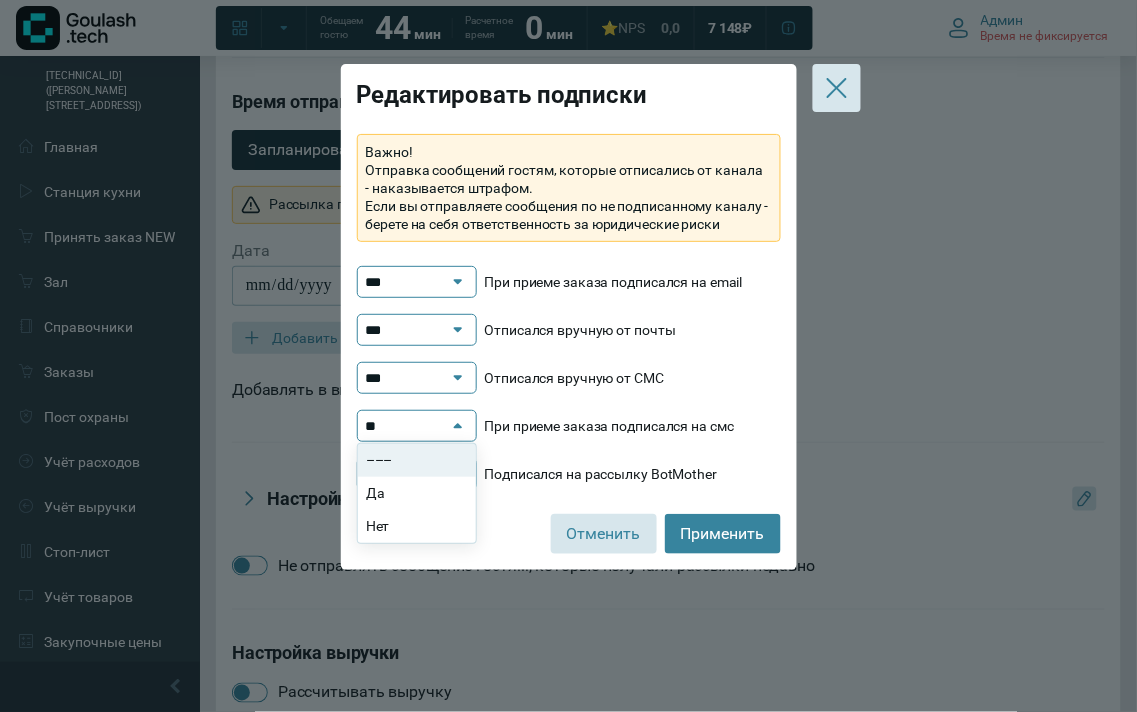 click on "–––" 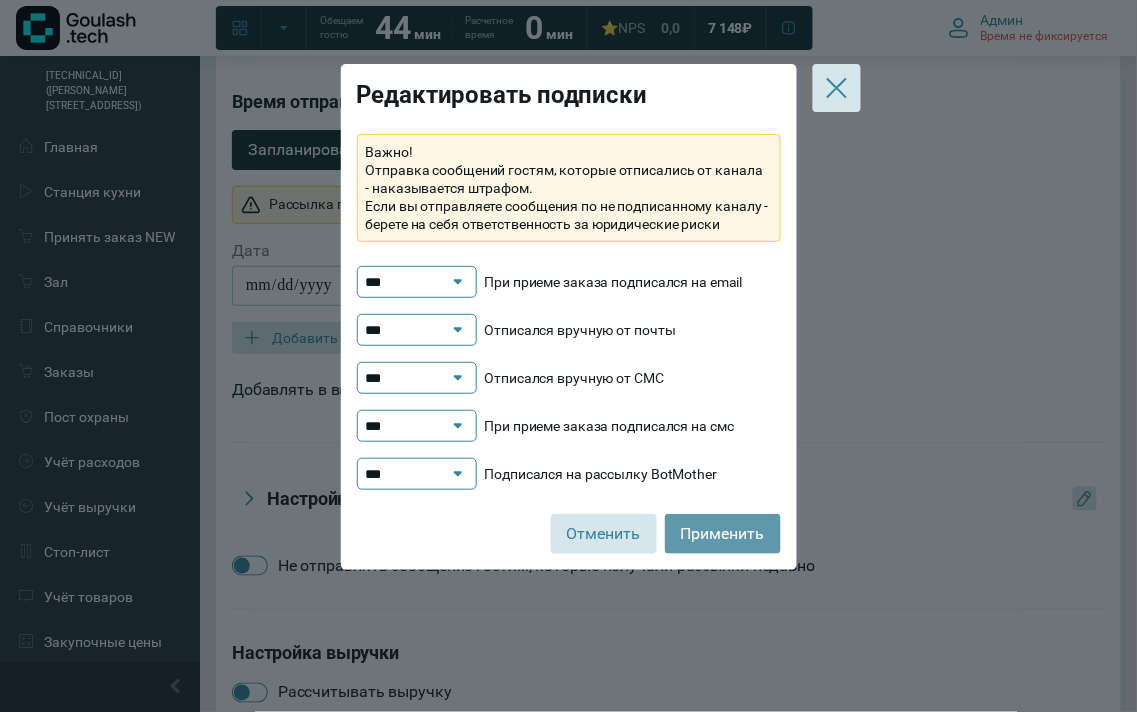 click on "Применить" at bounding box center [723, 534] 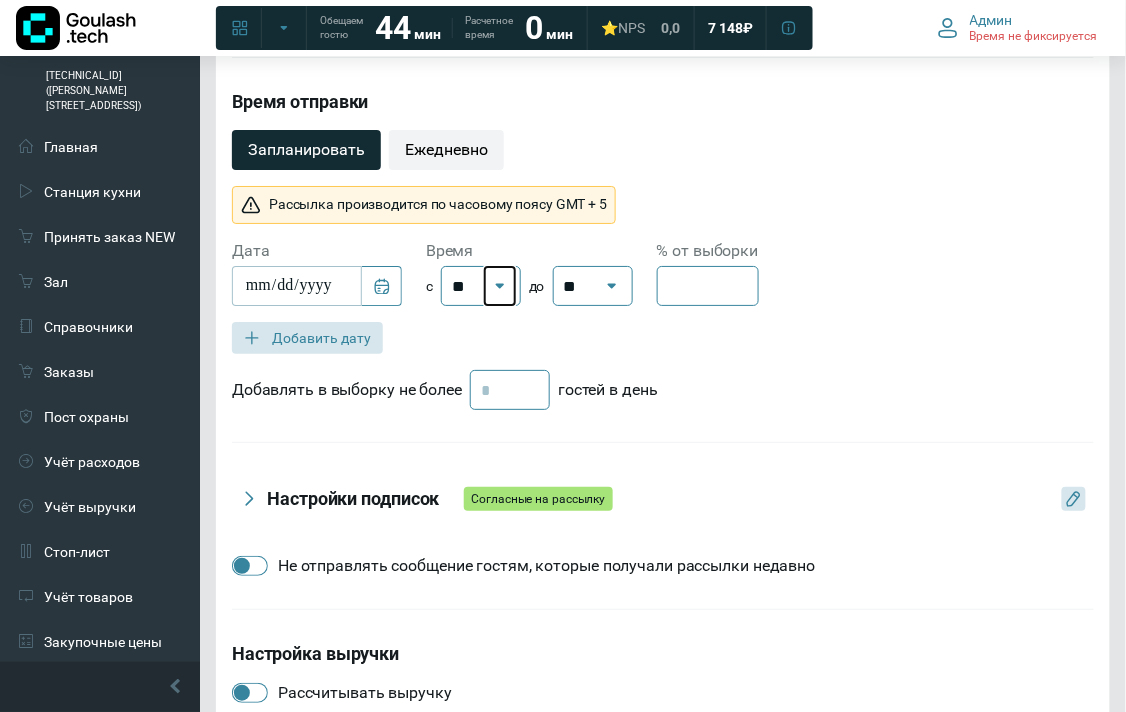 click 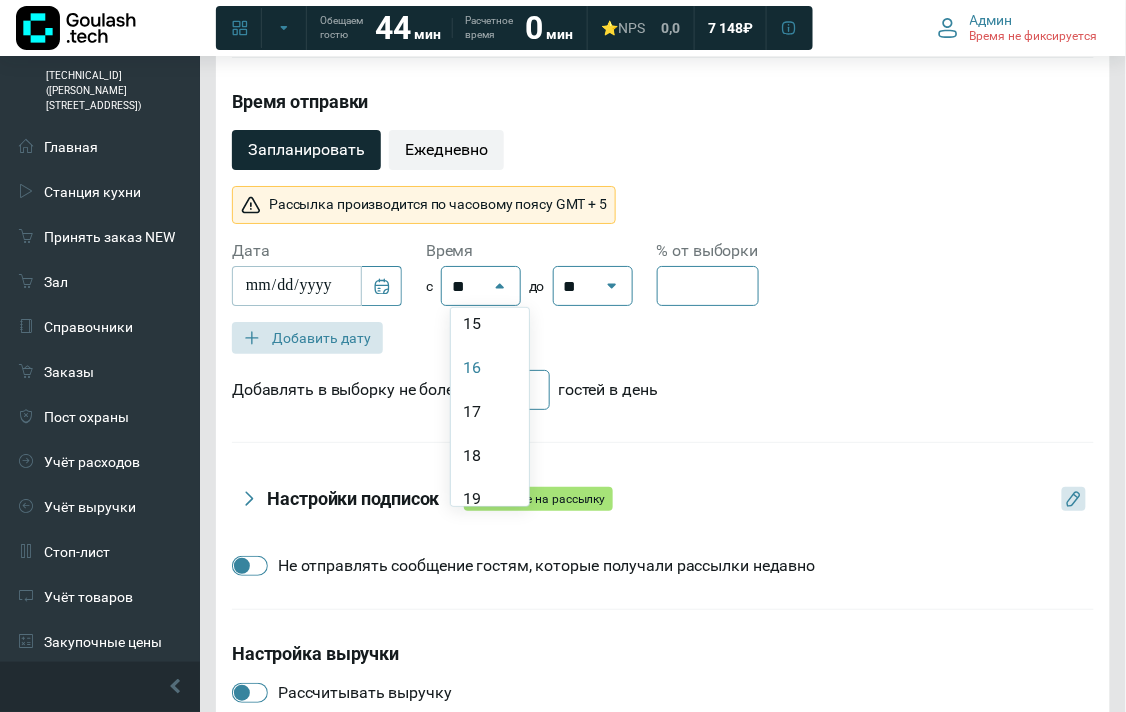 scroll, scrollTop: 555, scrollLeft: 0, axis: vertical 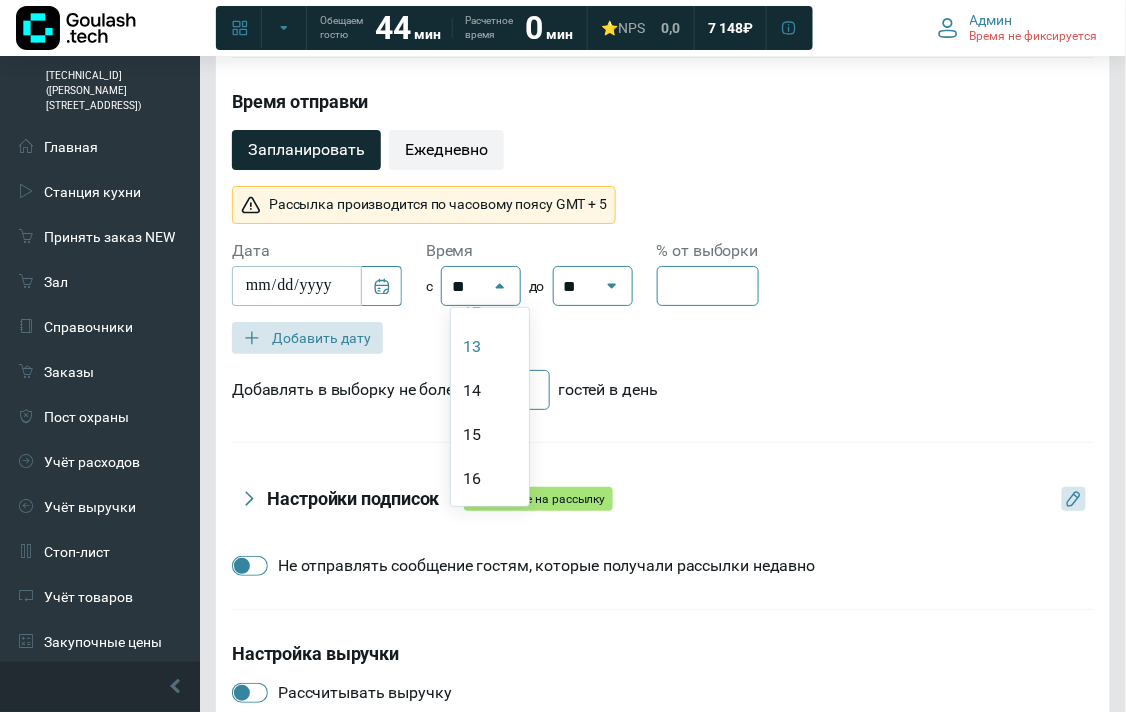 click on "13" 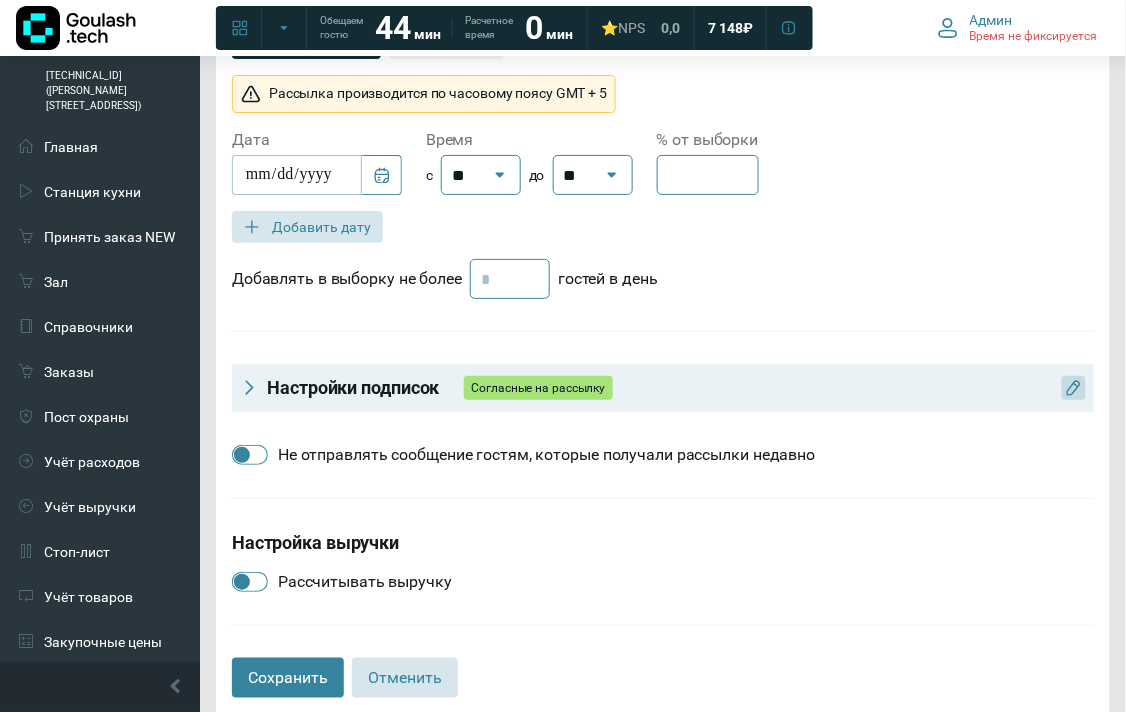 scroll, scrollTop: 1685, scrollLeft: 0, axis: vertical 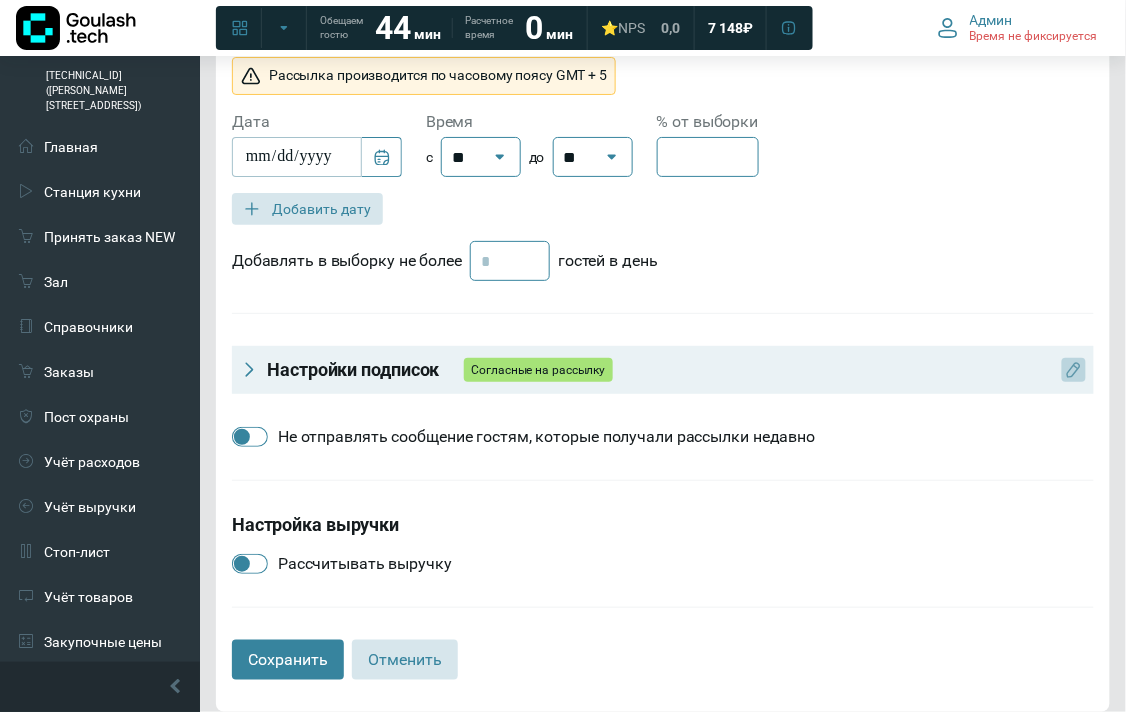 click 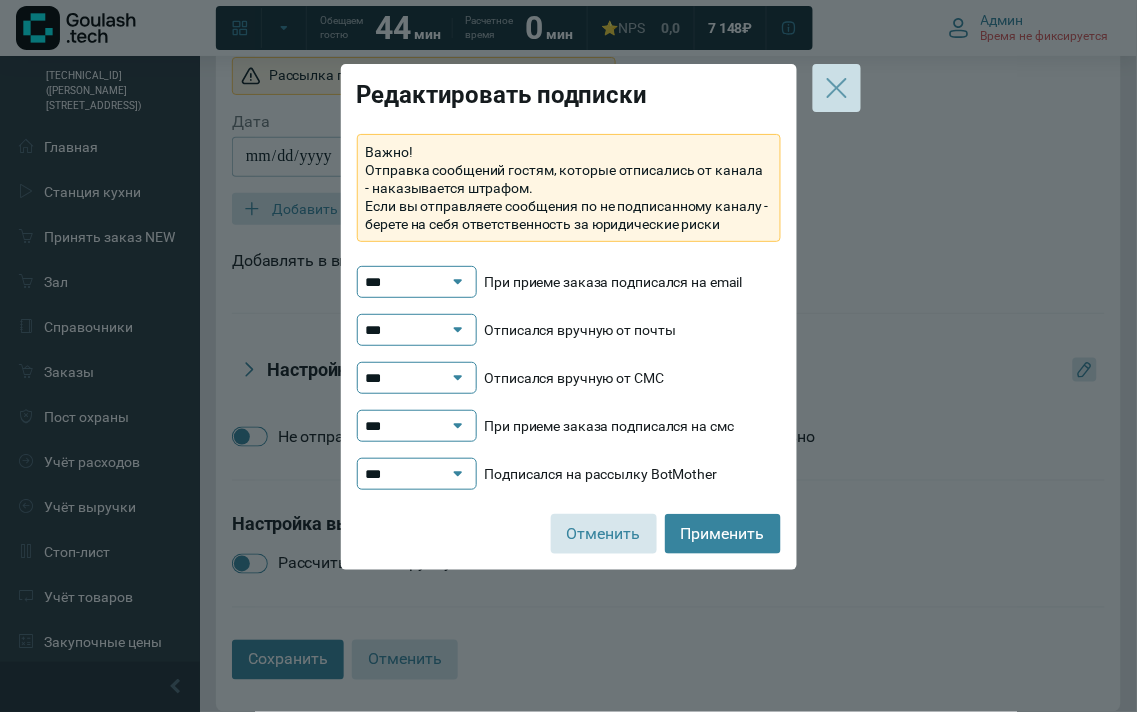 click 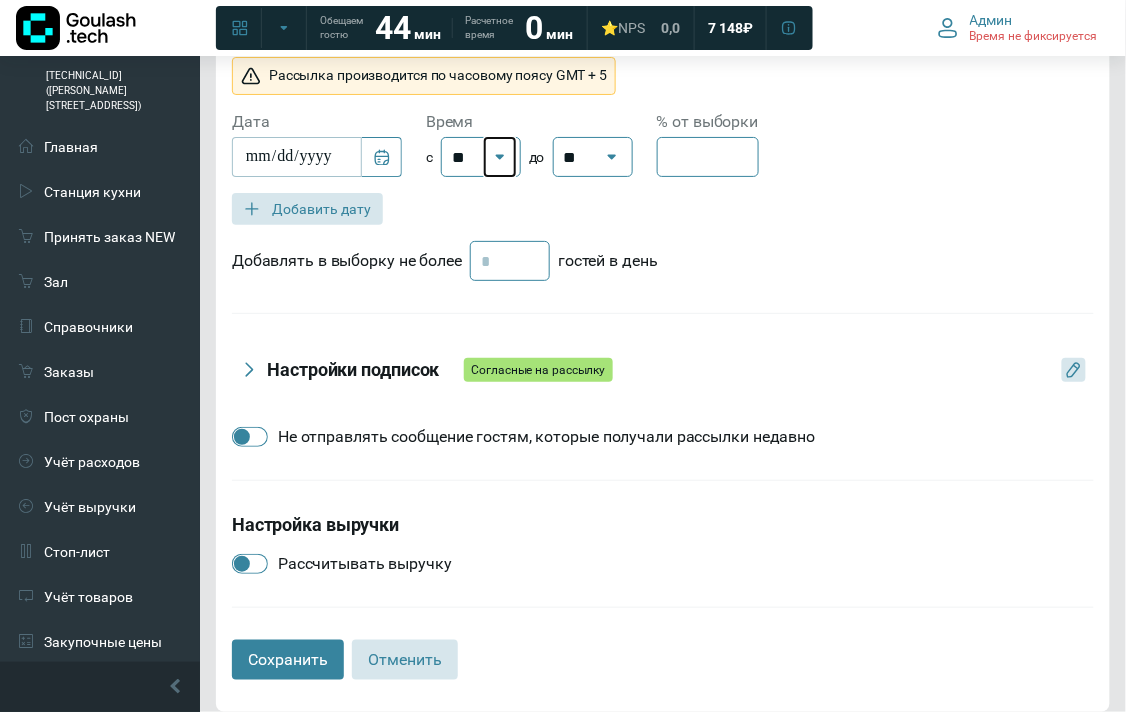 click on "**" at bounding box center [500, 157] 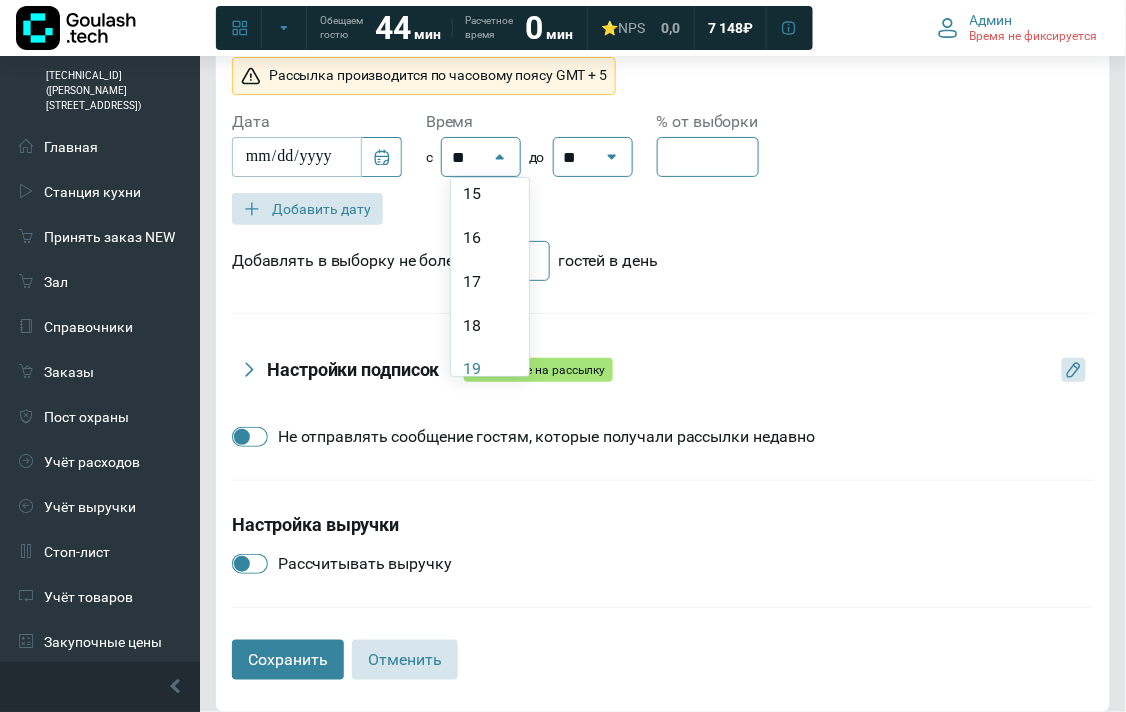 scroll, scrollTop: 777, scrollLeft: 0, axis: vertical 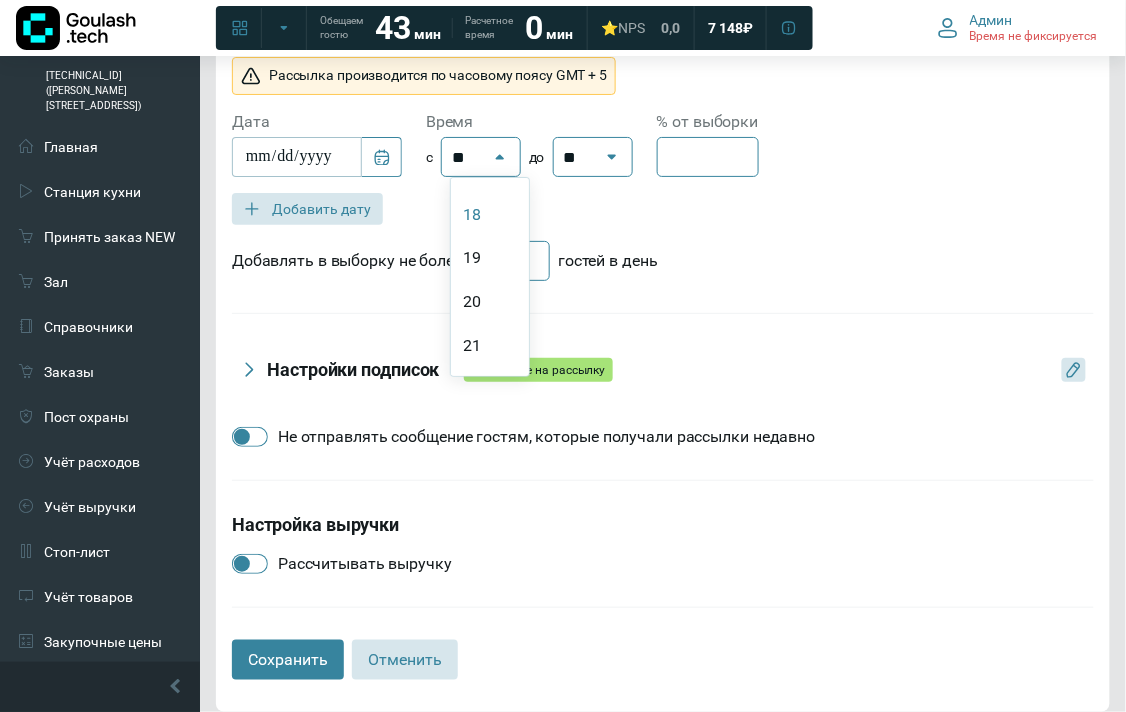 click on "18" 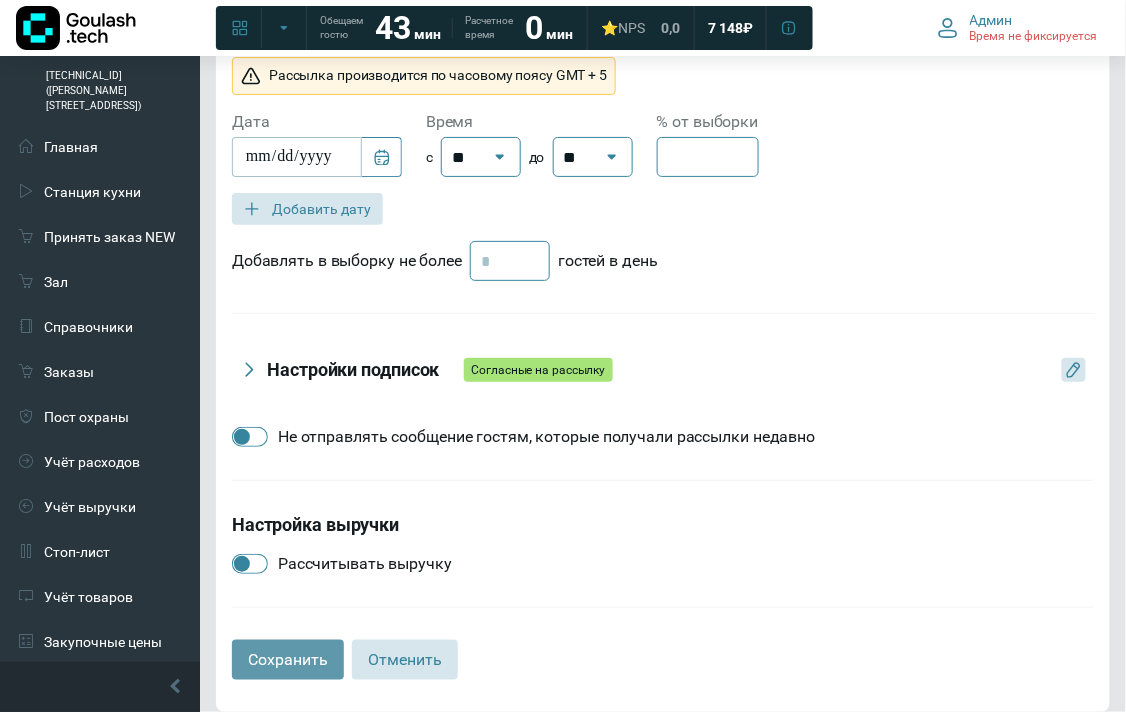 click on "Сохранить" at bounding box center [288, 660] 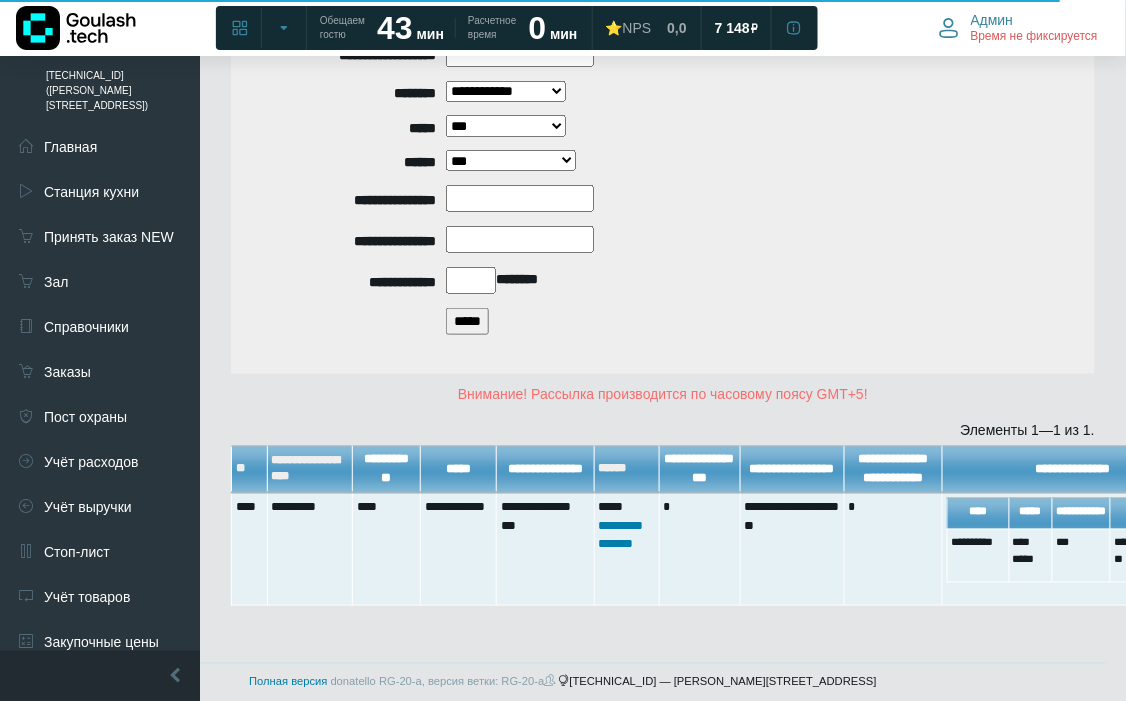 scroll, scrollTop: 0, scrollLeft: 0, axis: both 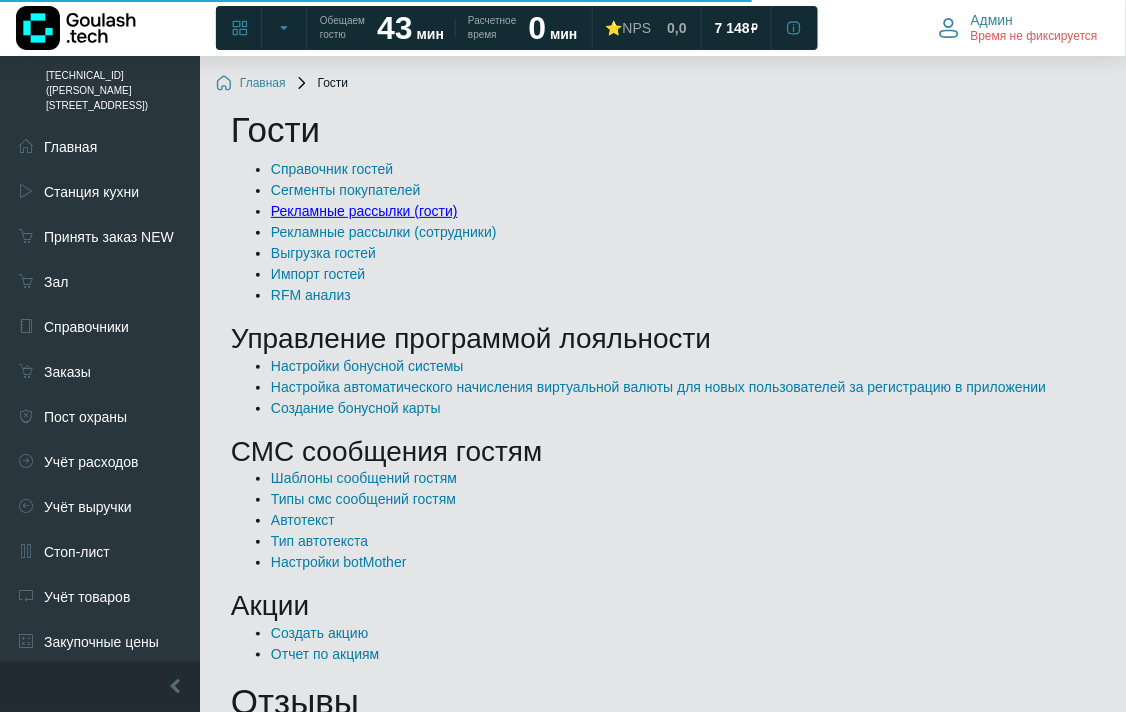 click on "Рекламные рассылки (гости)" at bounding box center (364, 211) 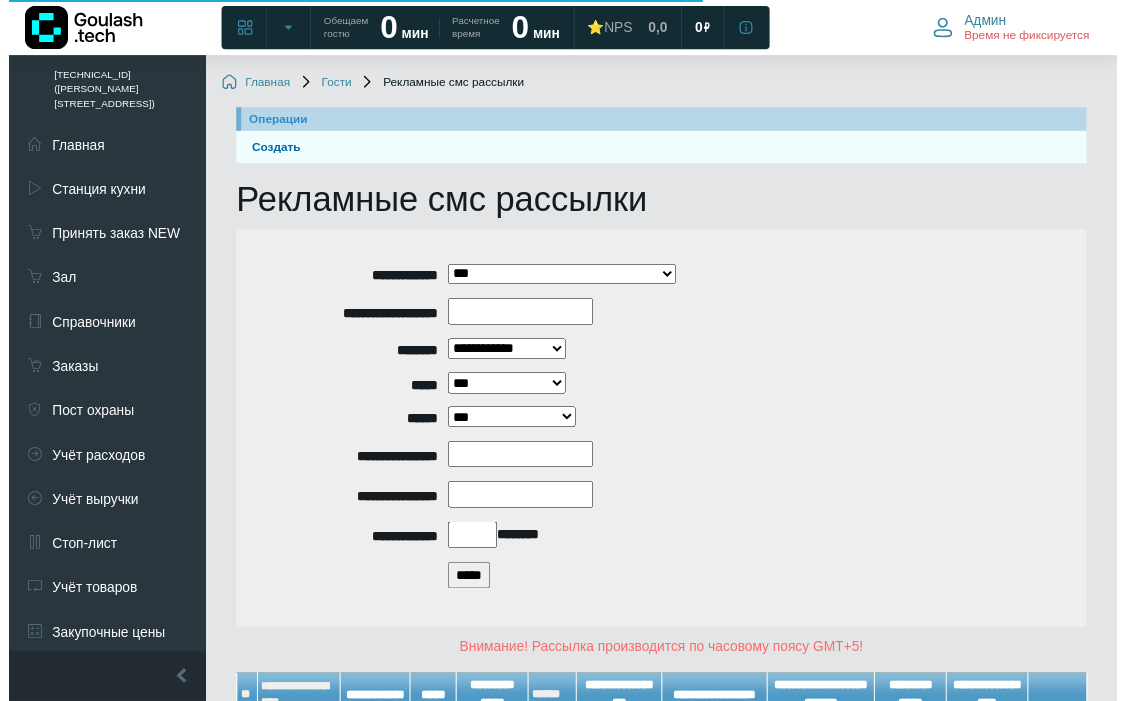 scroll, scrollTop: 160, scrollLeft: 0, axis: vertical 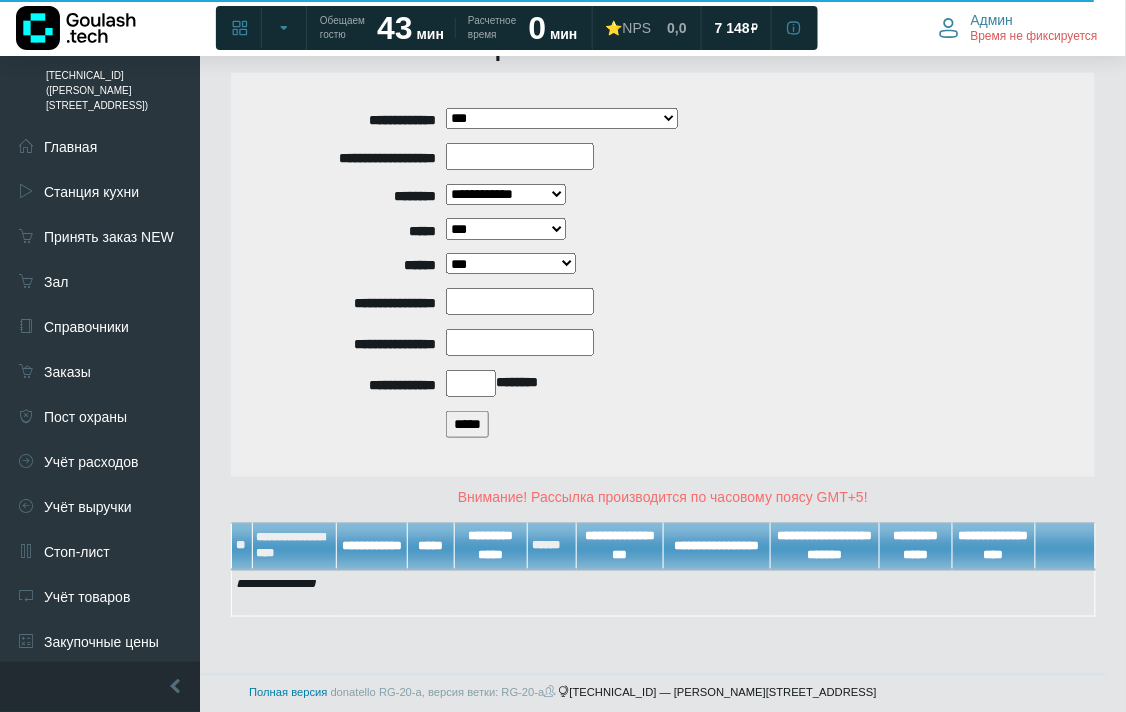 click on "*****" at bounding box center [467, 424] 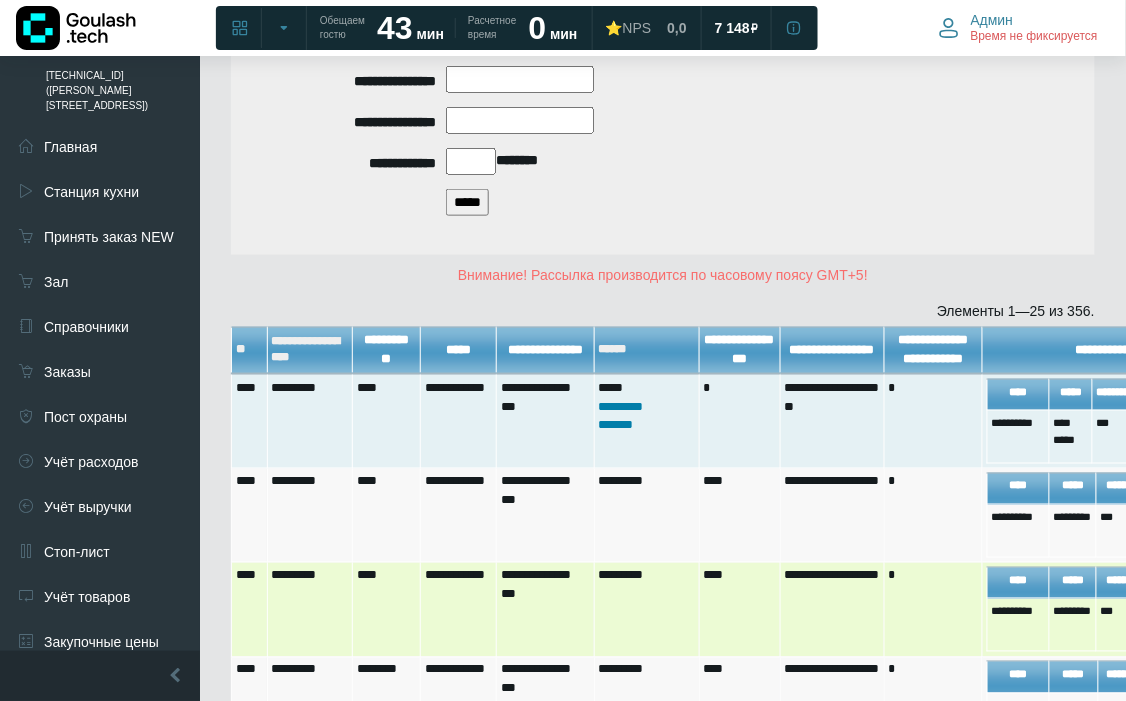 scroll, scrollTop: 604, scrollLeft: 0, axis: vertical 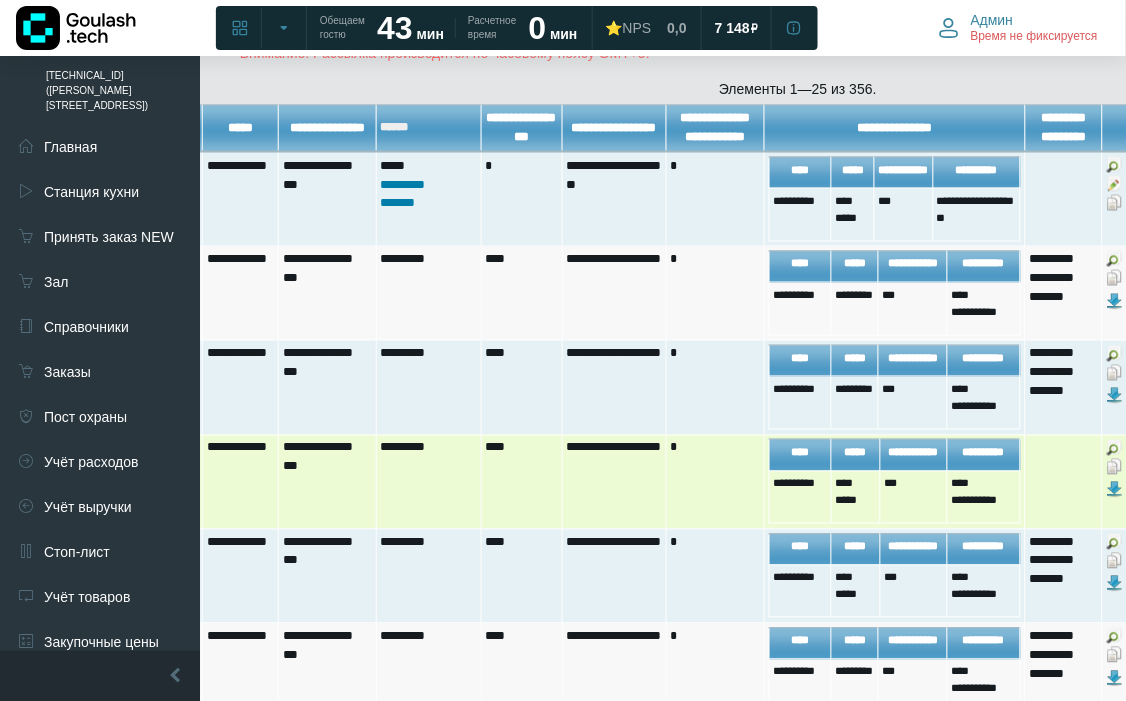 click at bounding box center (1115, 467) 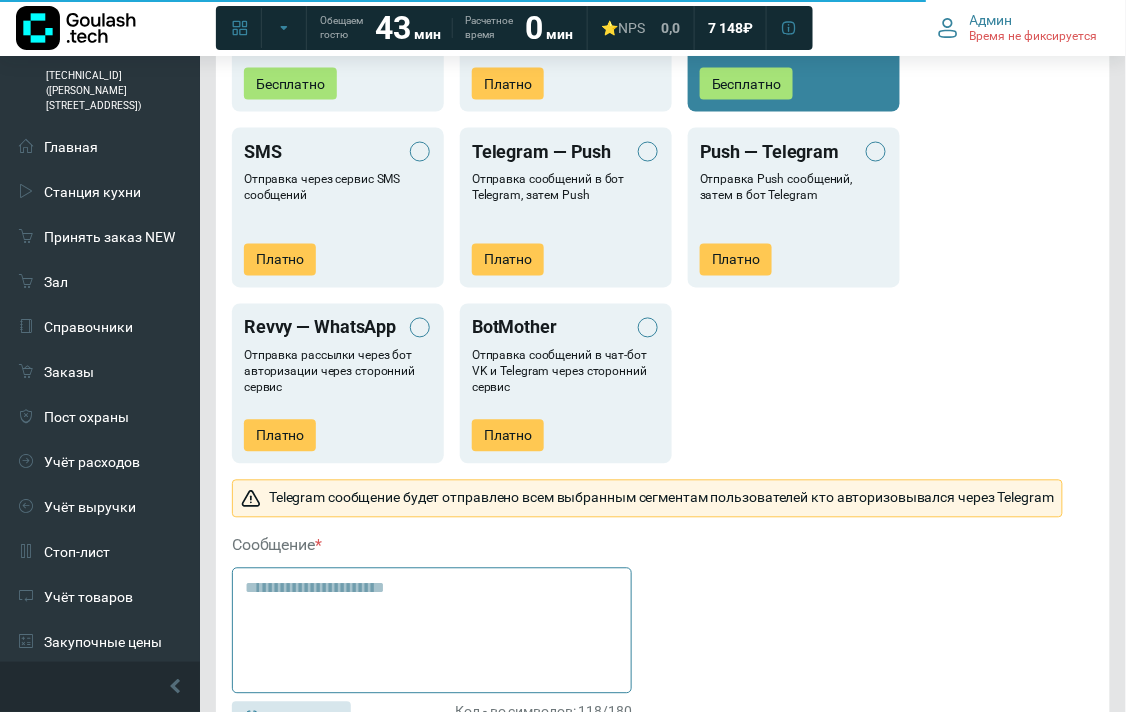 scroll, scrollTop: 888, scrollLeft: 0, axis: vertical 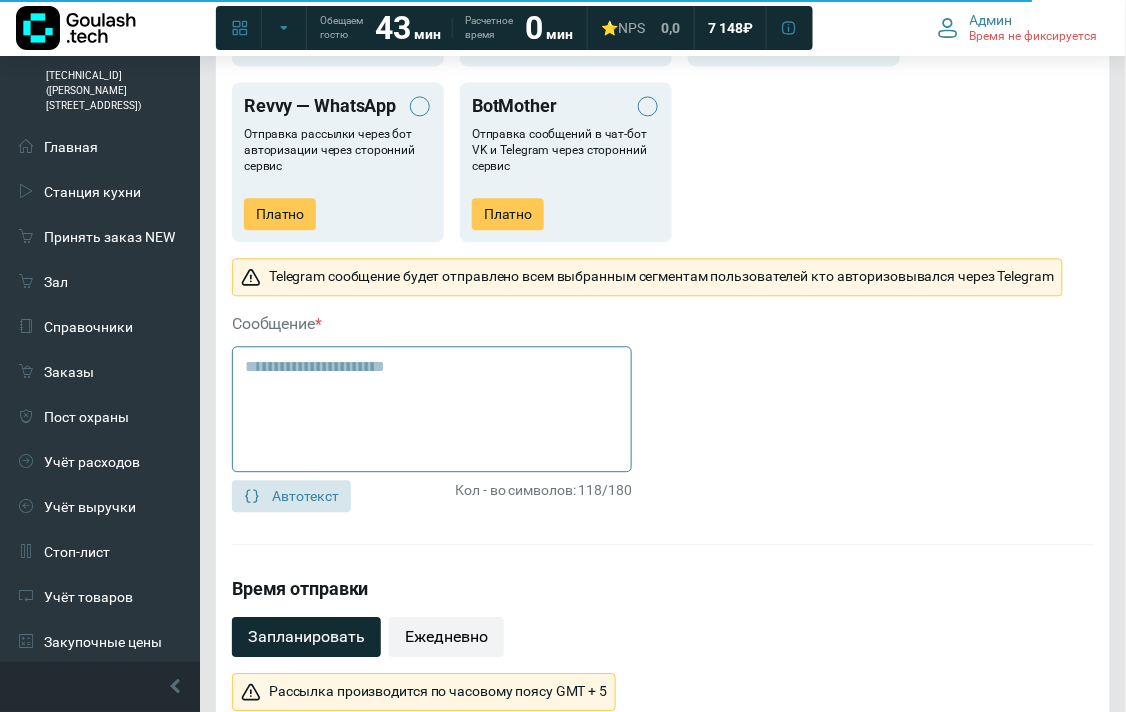 drag, startPoint x: 356, startPoint y: 363, endPoint x: 210, endPoint y: 348, distance: 146.76852 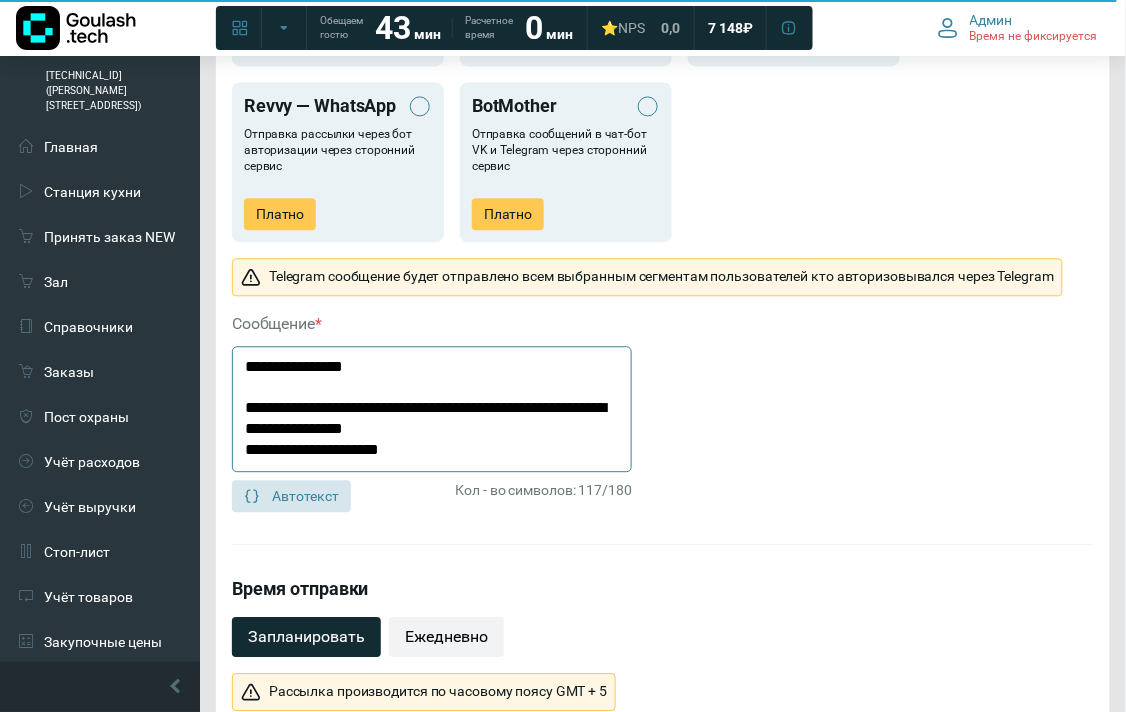 drag, startPoint x: 328, startPoint y: 408, endPoint x: 250, endPoint y: 410, distance: 78.025635 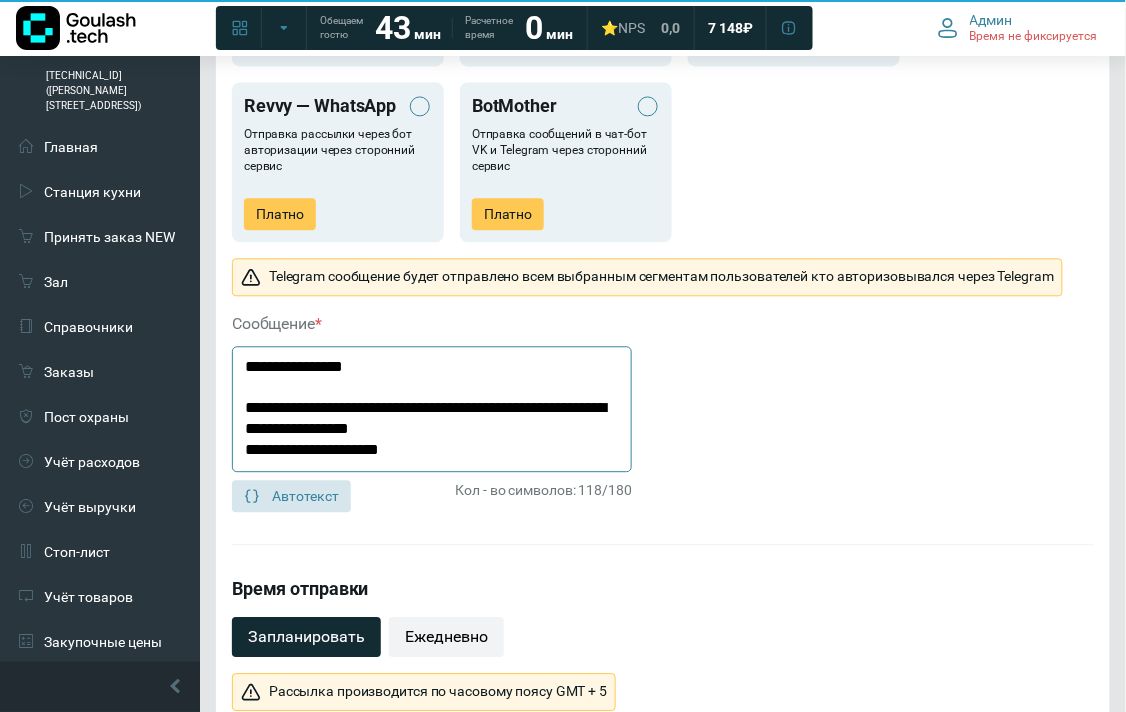drag, startPoint x: 1010, startPoint y: 116, endPoint x: 901, endPoint y: 183, distance: 127.9453 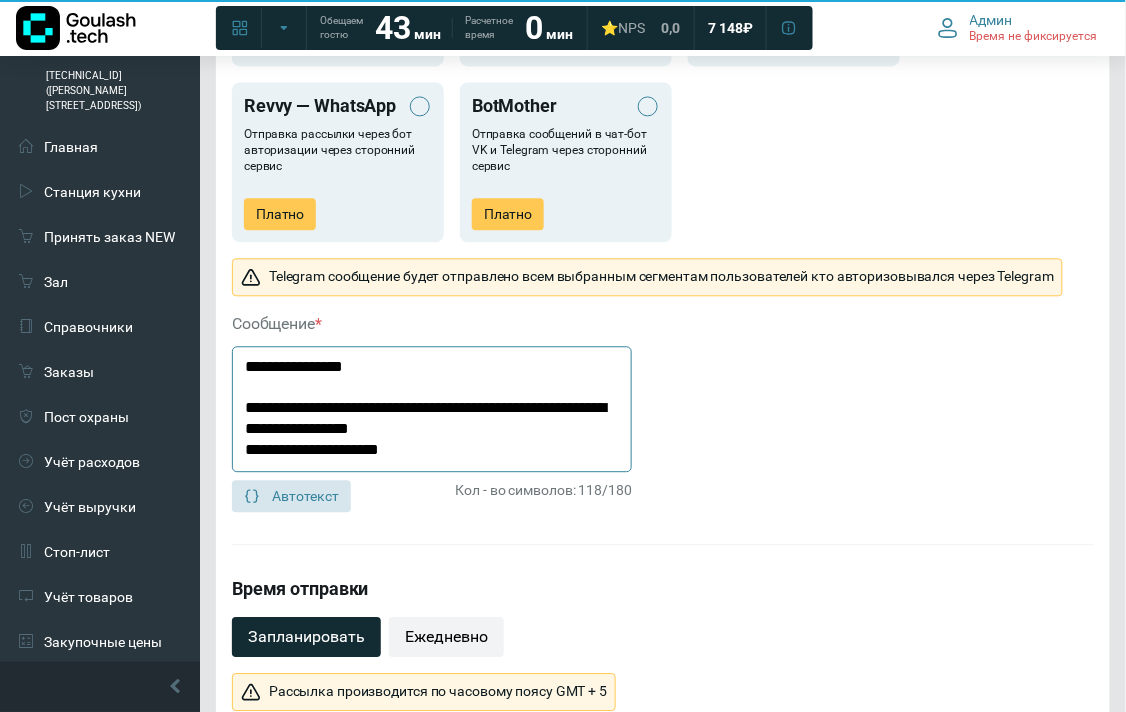 click on "**********" 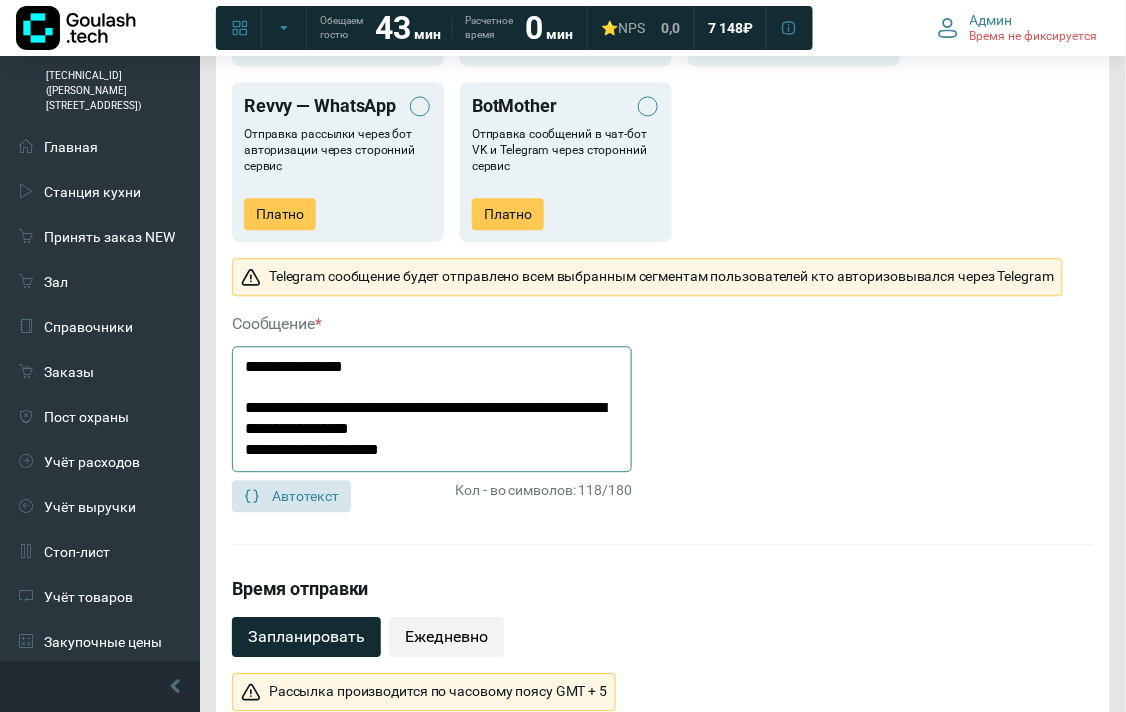 scroll, scrollTop: 1111, scrollLeft: 0, axis: vertical 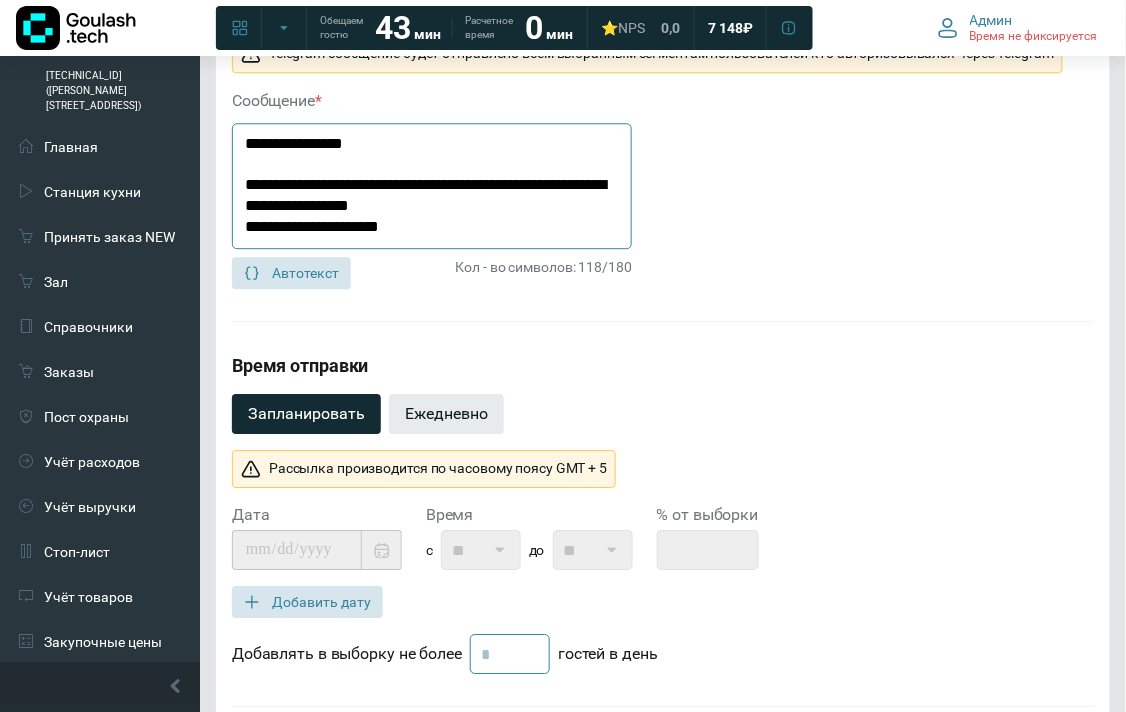 type on "**********" 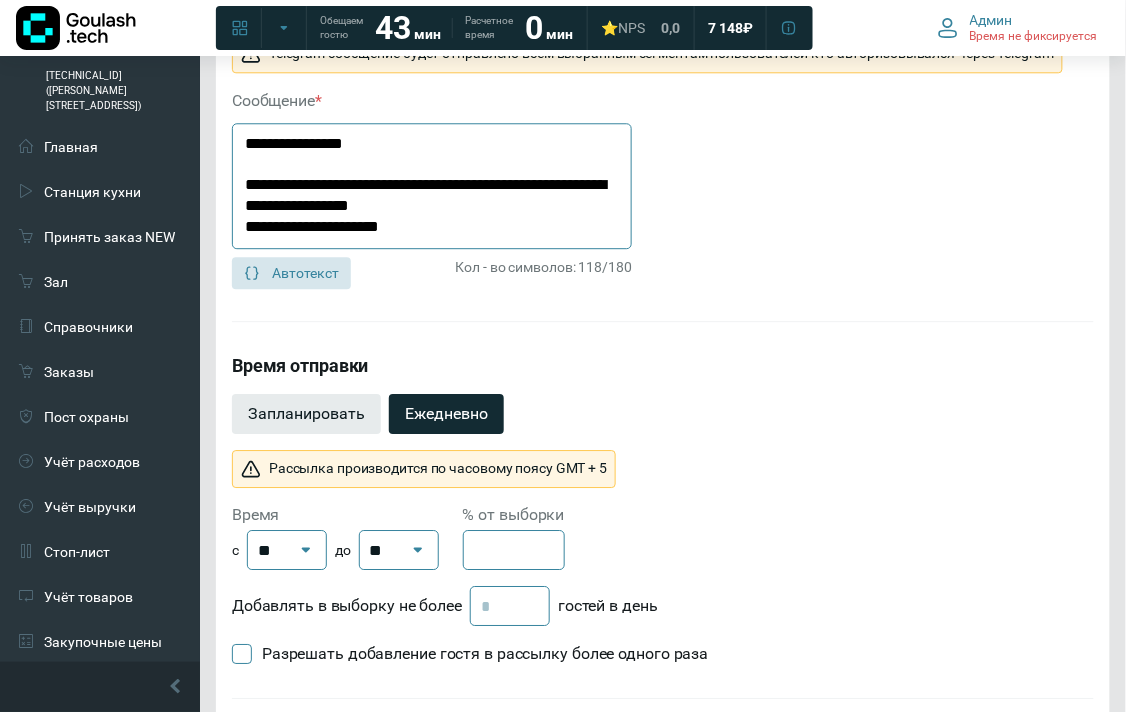 click on "Запланировать" at bounding box center (306, 414) 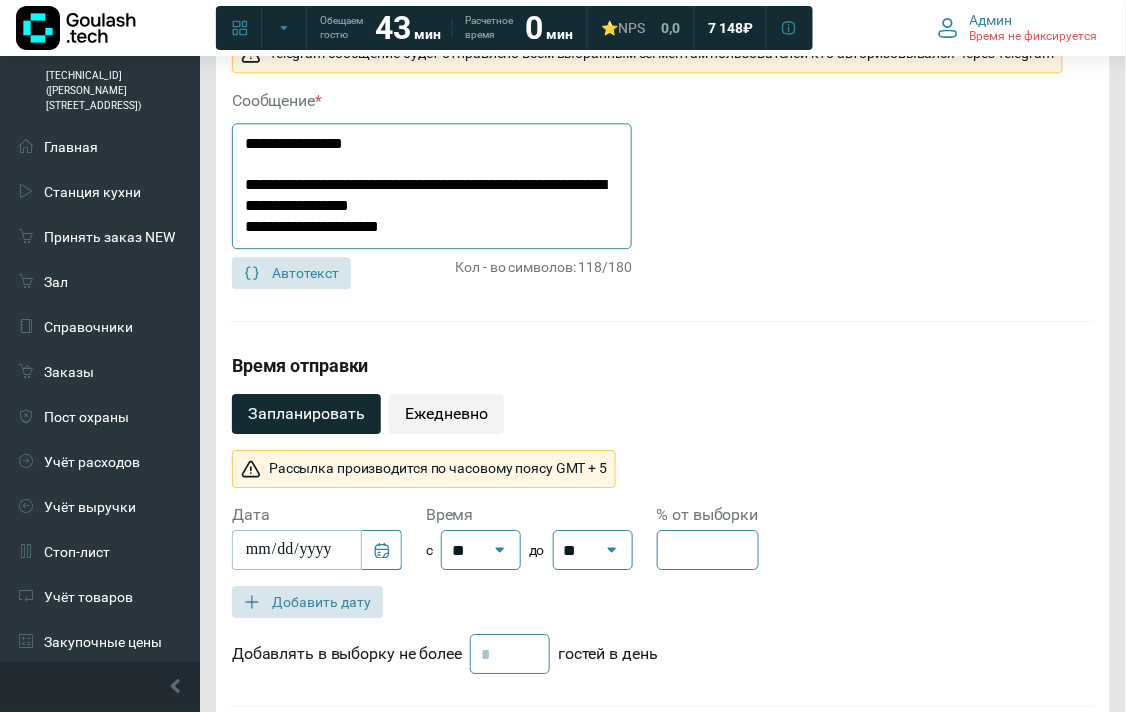 scroll, scrollTop: 1333, scrollLeft: 0, axis: vertical 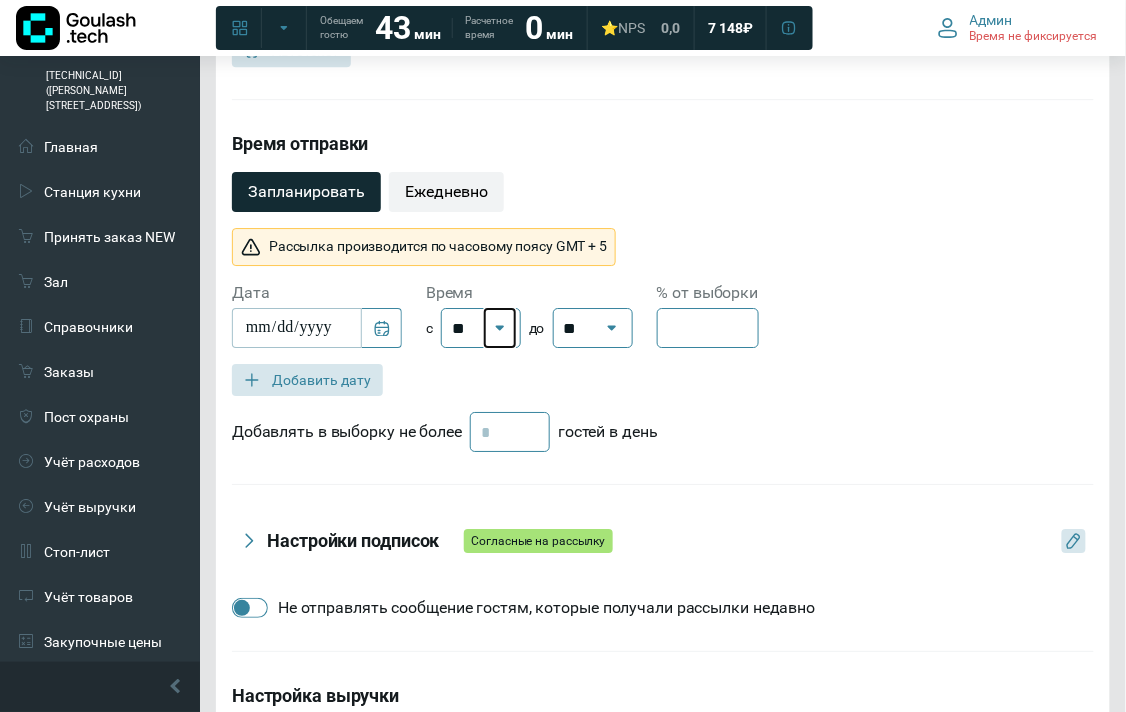 click 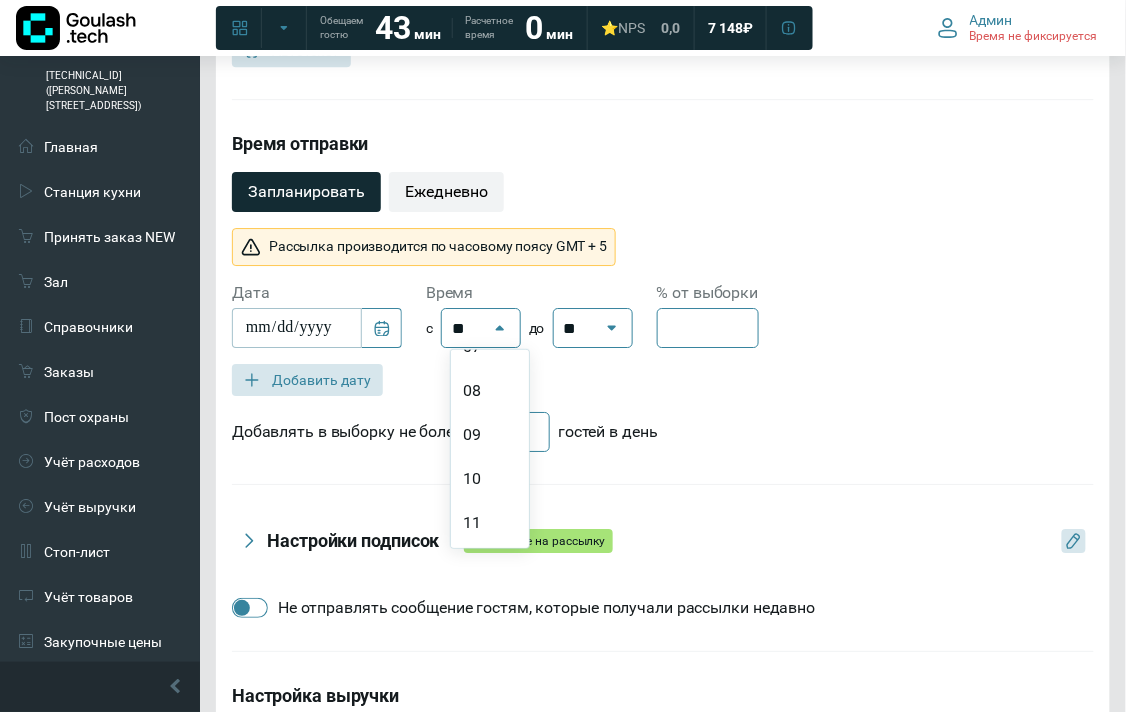 scroll, scrollTop: 555, scrollLeft: 0, axis: vertical 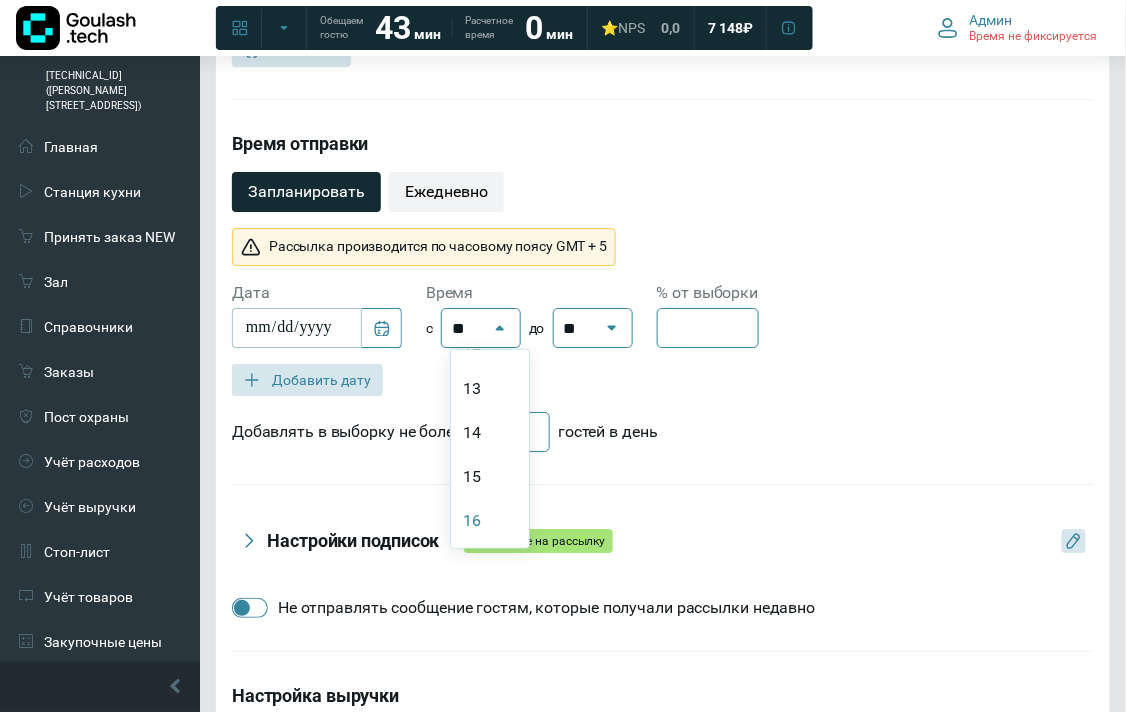 click on "16" 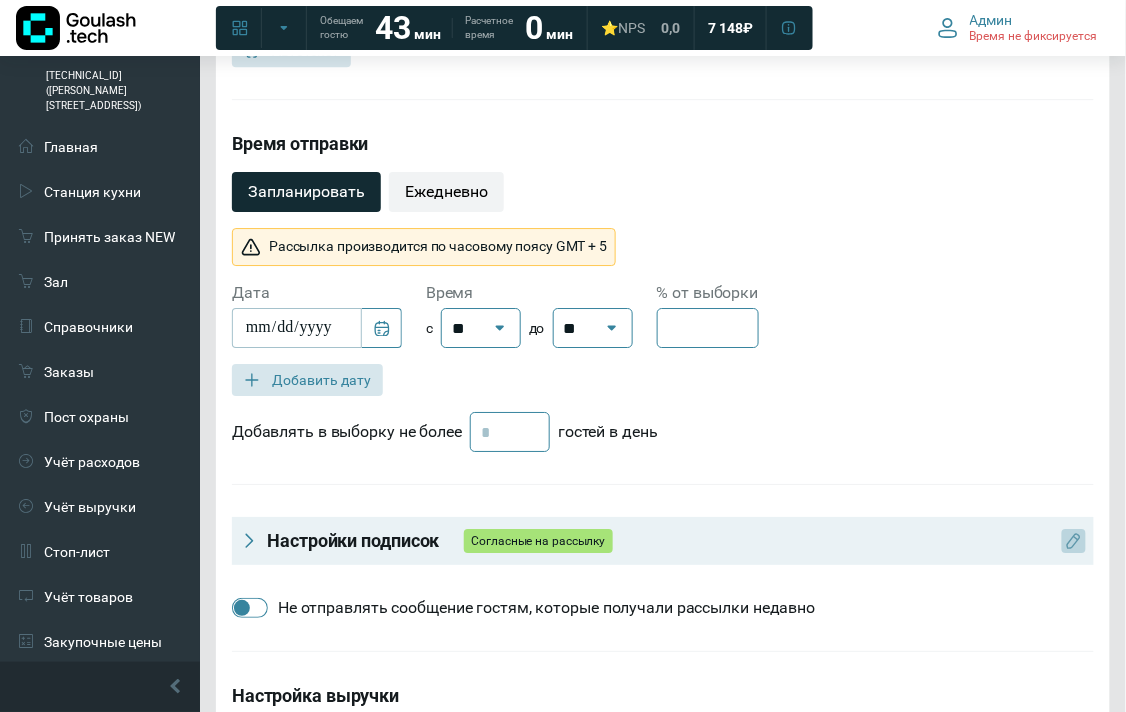 click 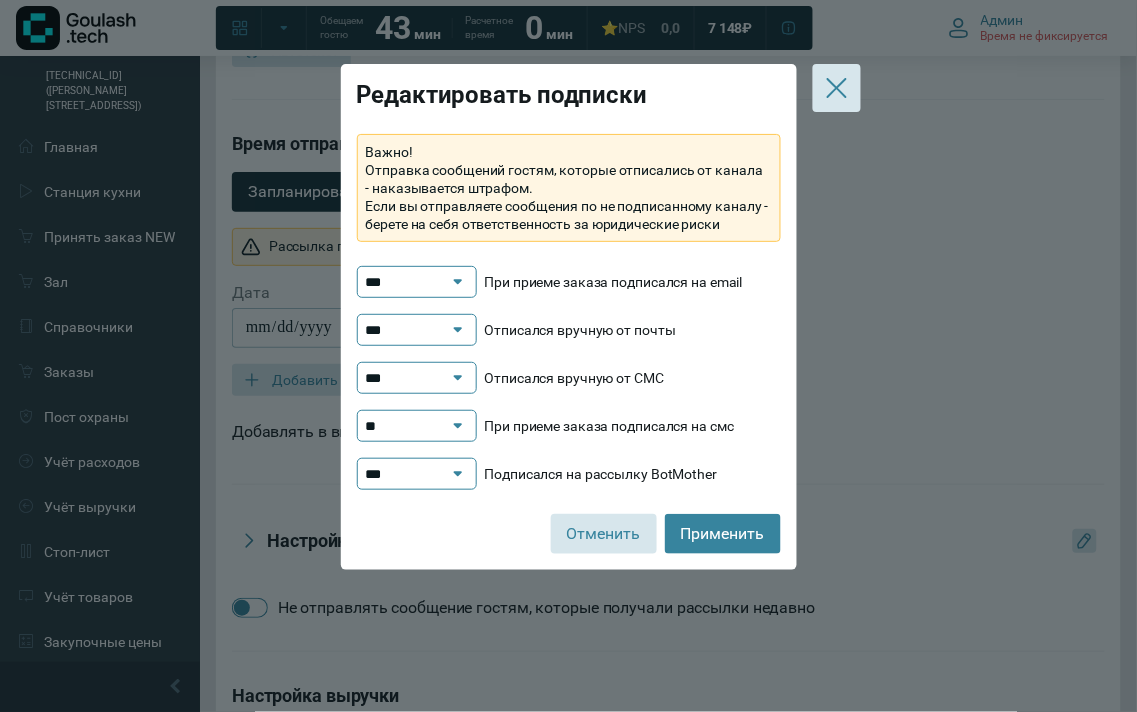 click on "***" at bounding box center [407, 378] 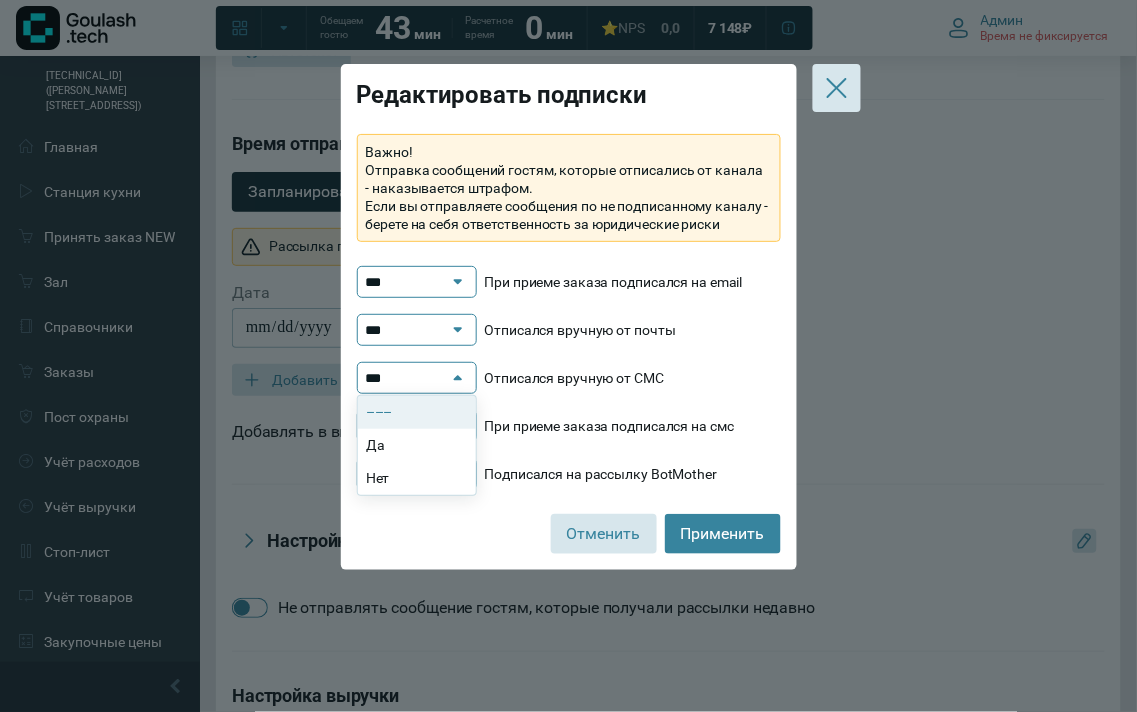 click on "–––" 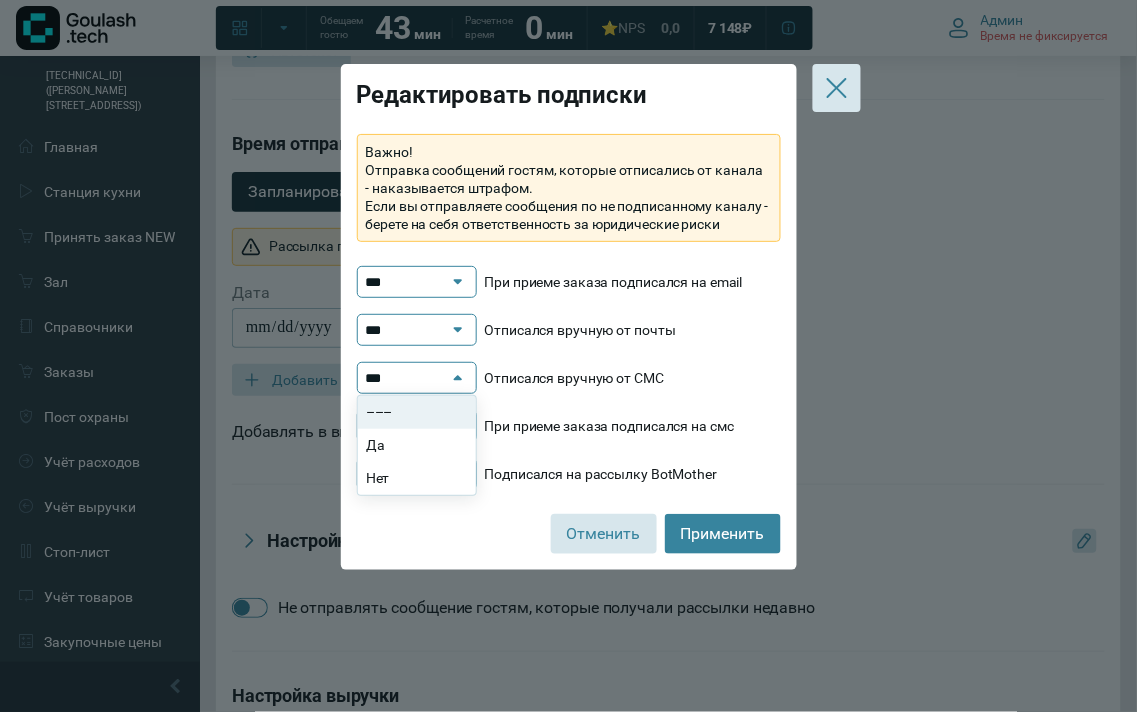 type on "***" 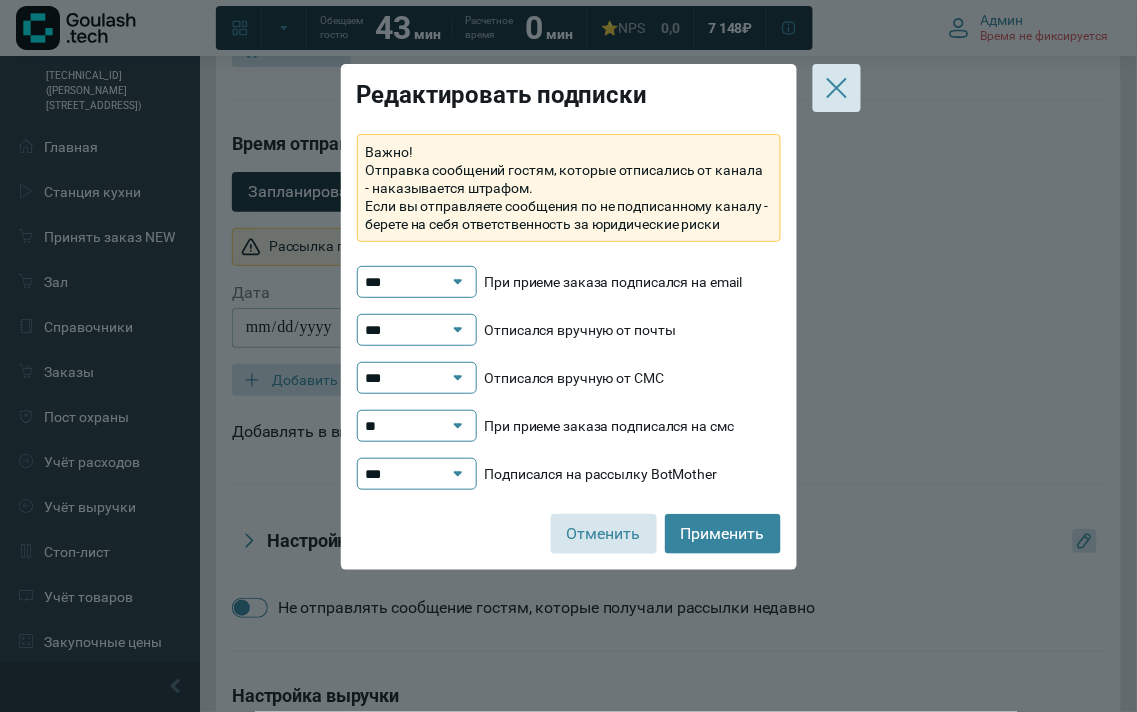 click on "**" at bounding box center [407, 426] 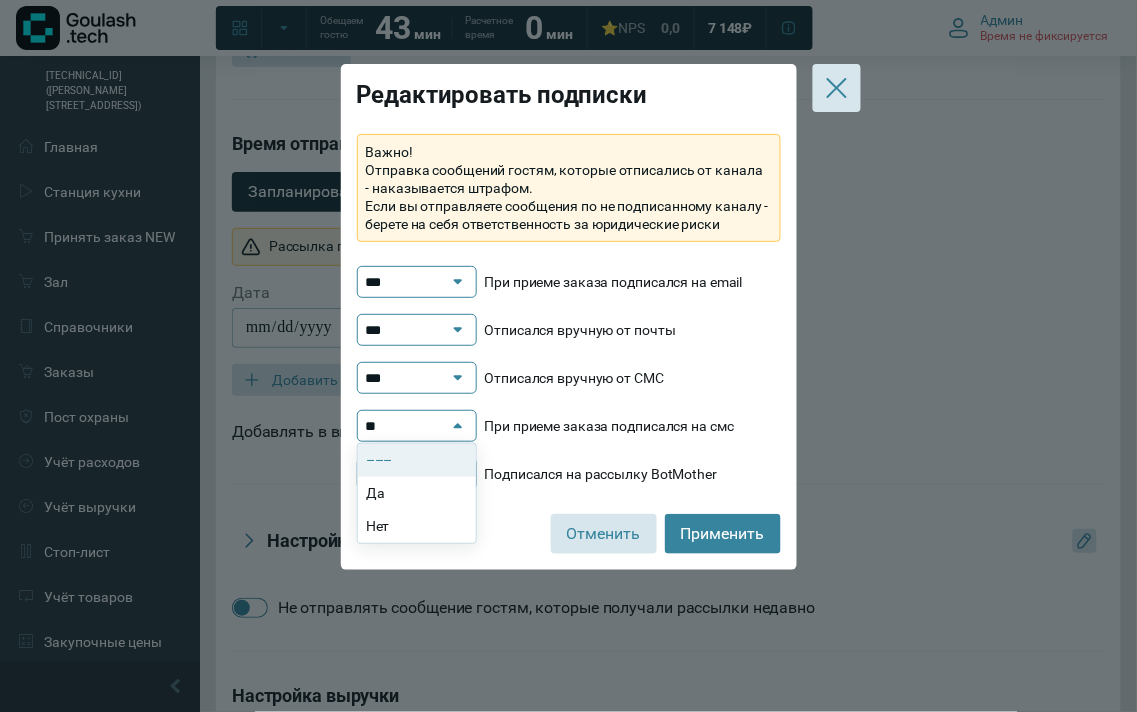 click on "–––" 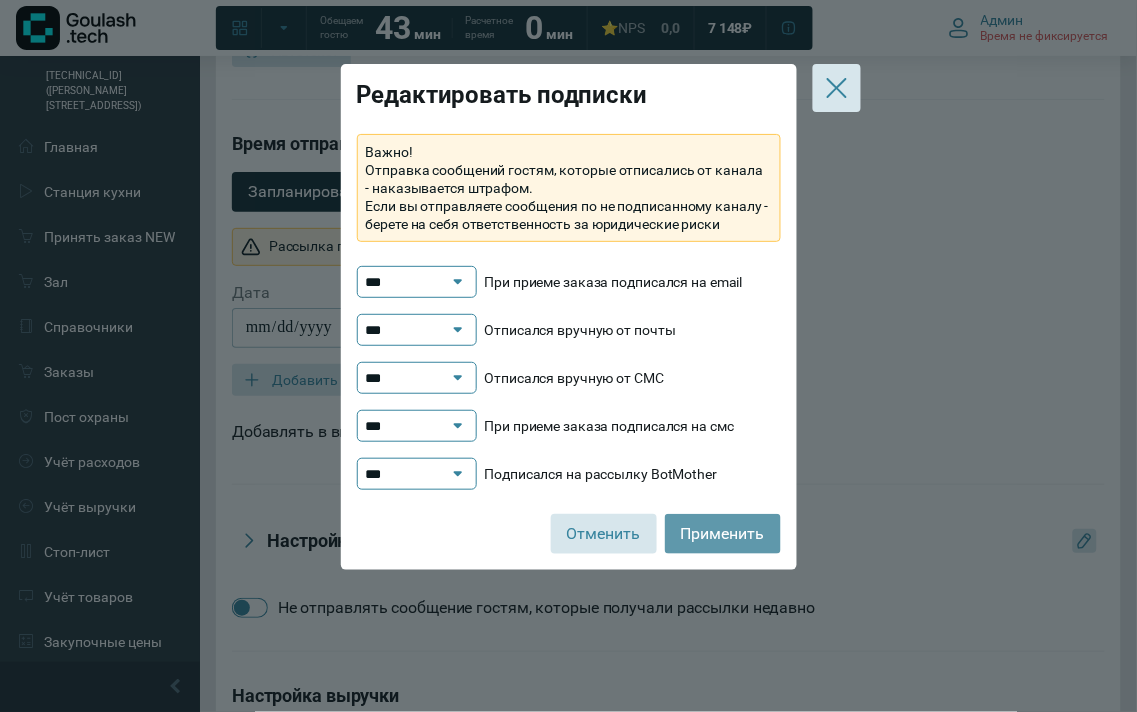 click on "Применить" at bounding box center (723, 534) 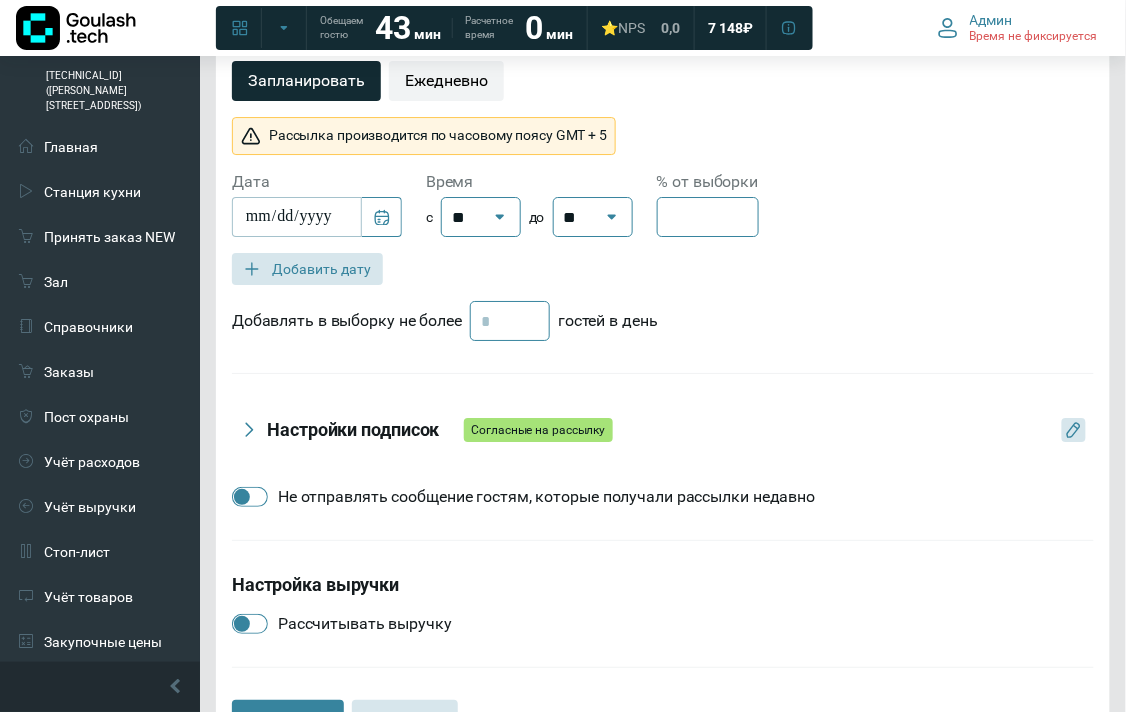 scroll, scrollTop: 1505, scrollLeft: 0, axis: vertical 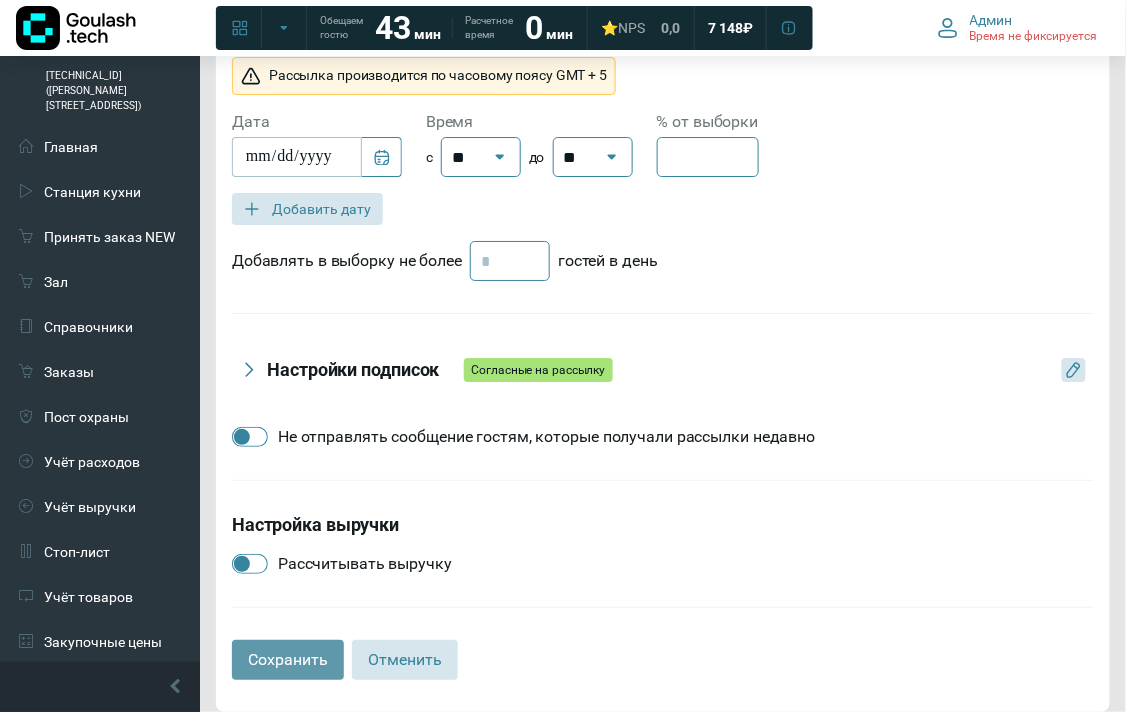 click on "Сохранить" at bounding box center (288, 660) 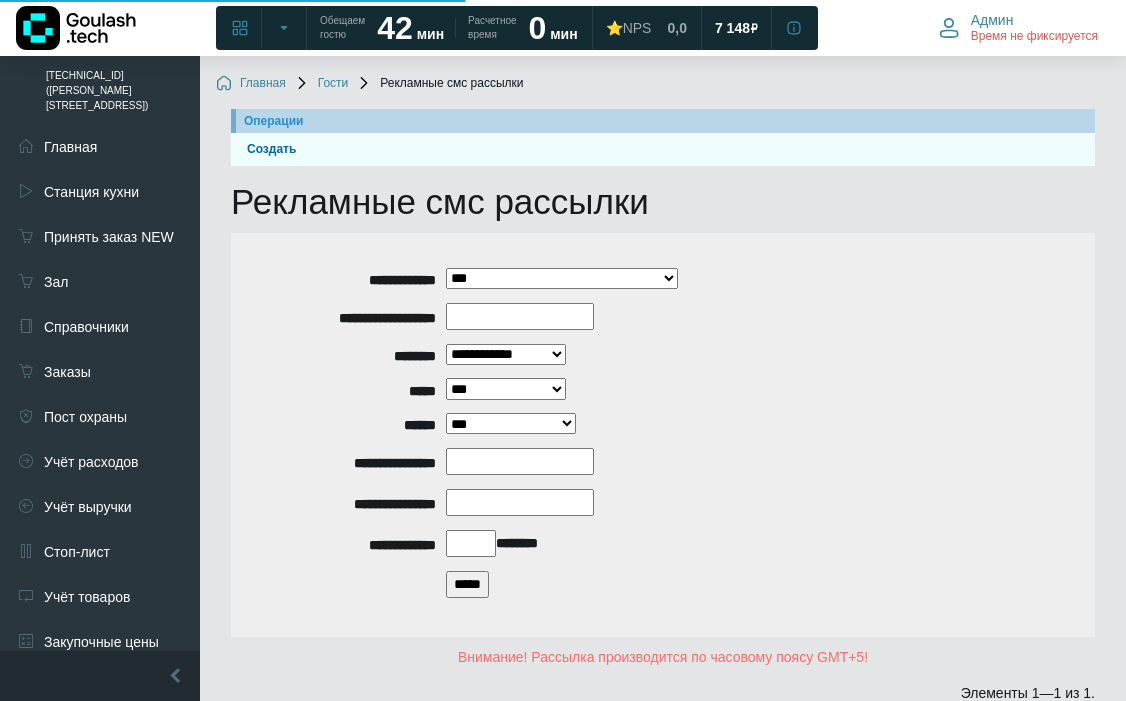 scroll, scrollTop: 0, scrollLeft: 0, axis: both 